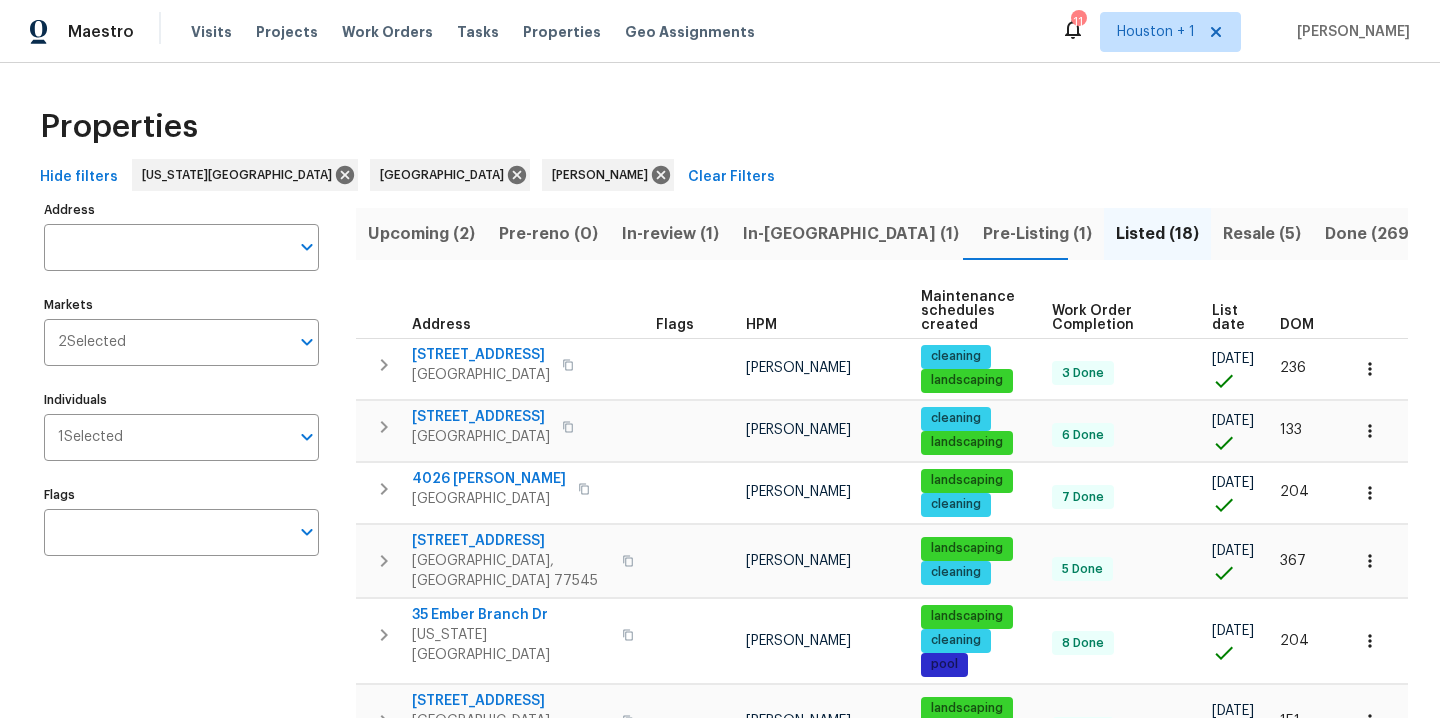 scroll, scrollTop: 0, scrollLeft: 0, axis: both 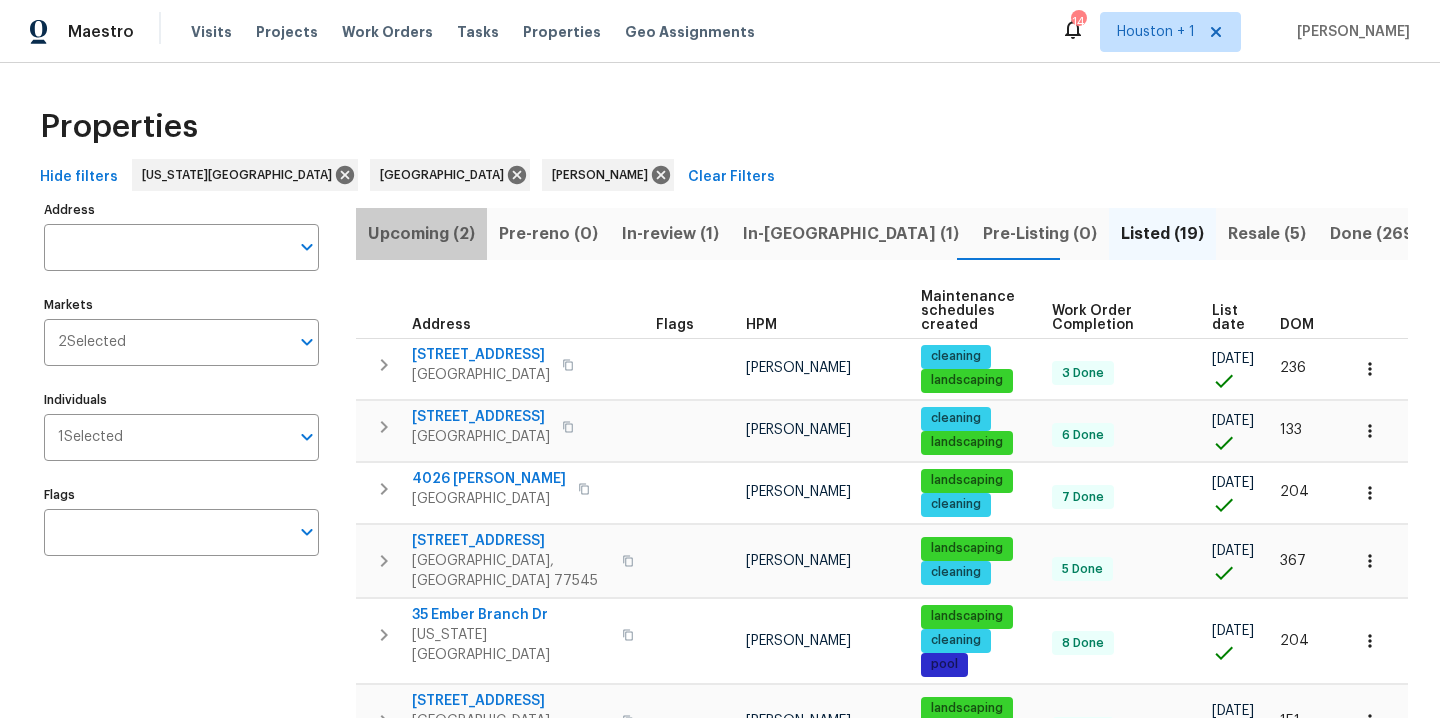 click on "Upcoming (2)" at bounding box center (421, 234) 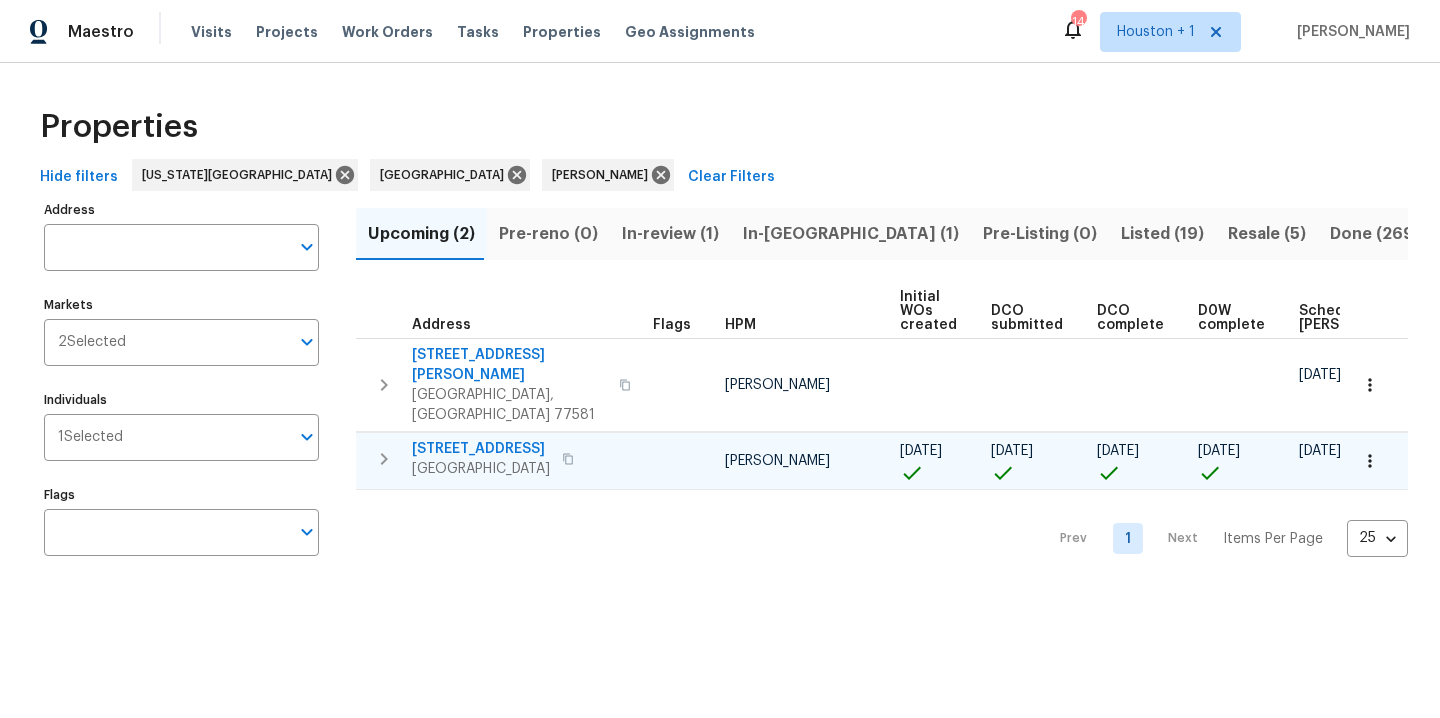 click on "6214 Clayridge Dr" at bounding box center (481, 449) 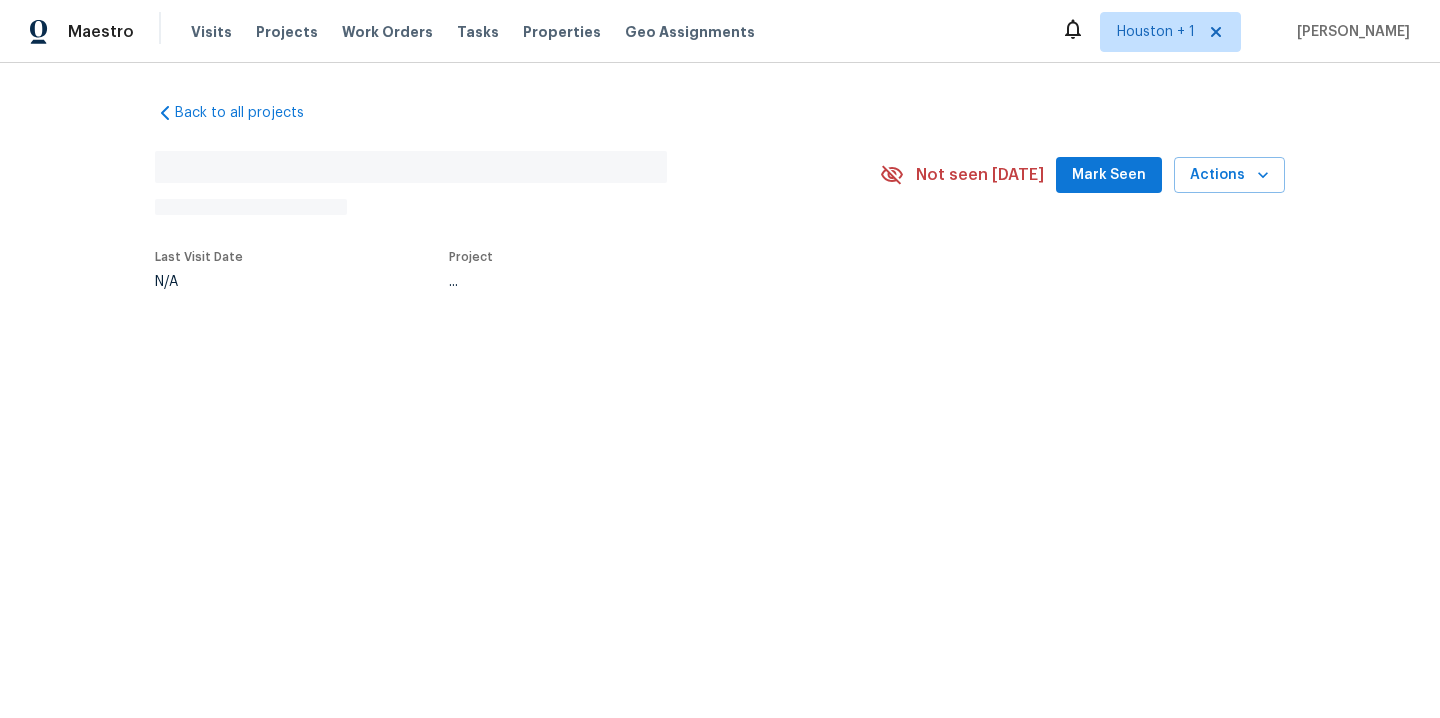 scroll, scrollTop: 0, scrollLeft: 0, axis: both 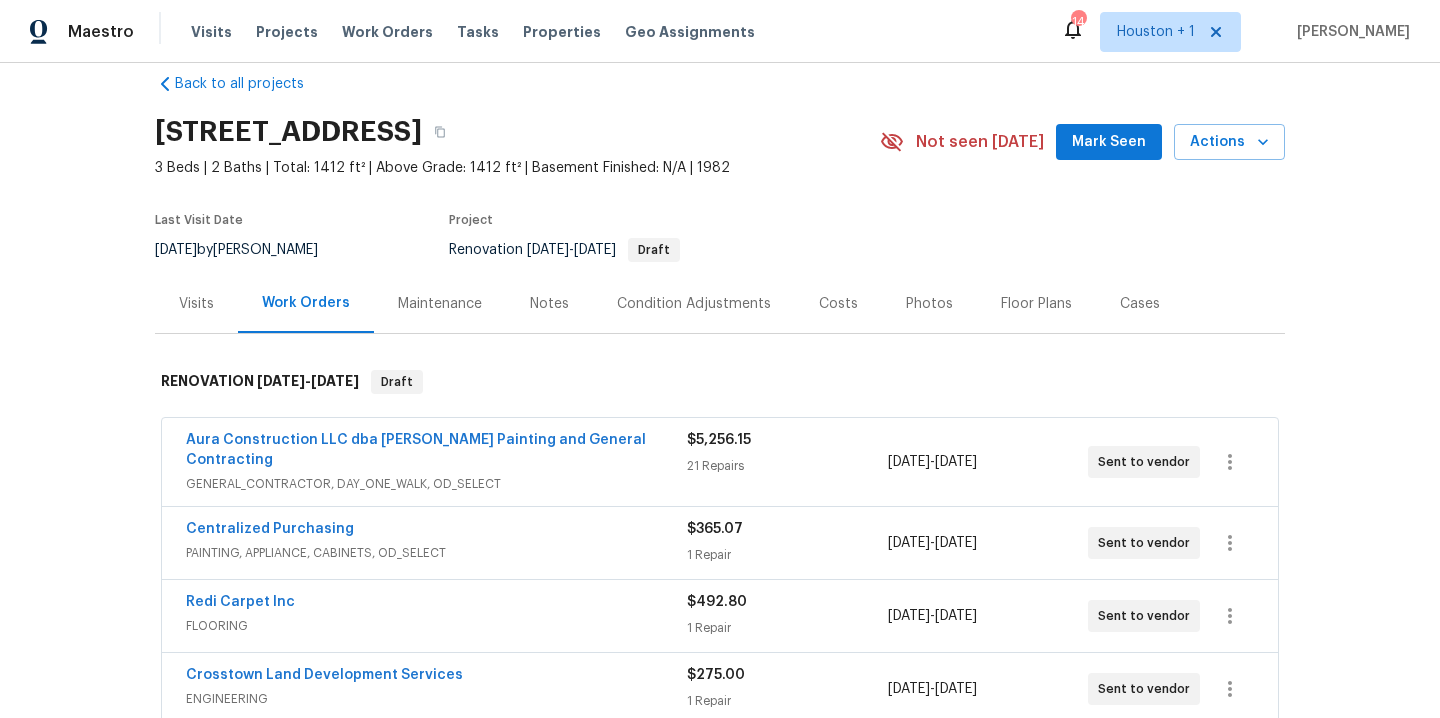 click on "Visits" at bounding box center [196, 304] 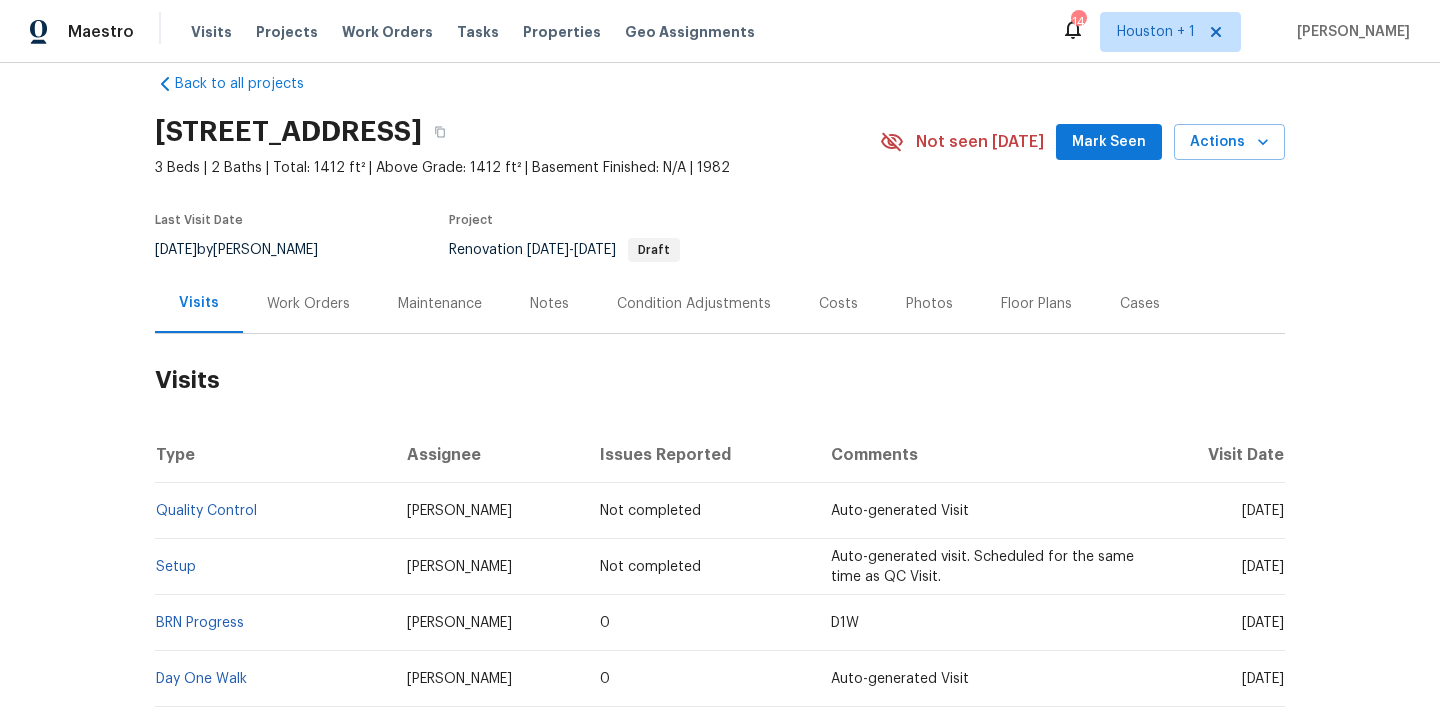 click on "Work Orders" at bounding box center (308, 303) 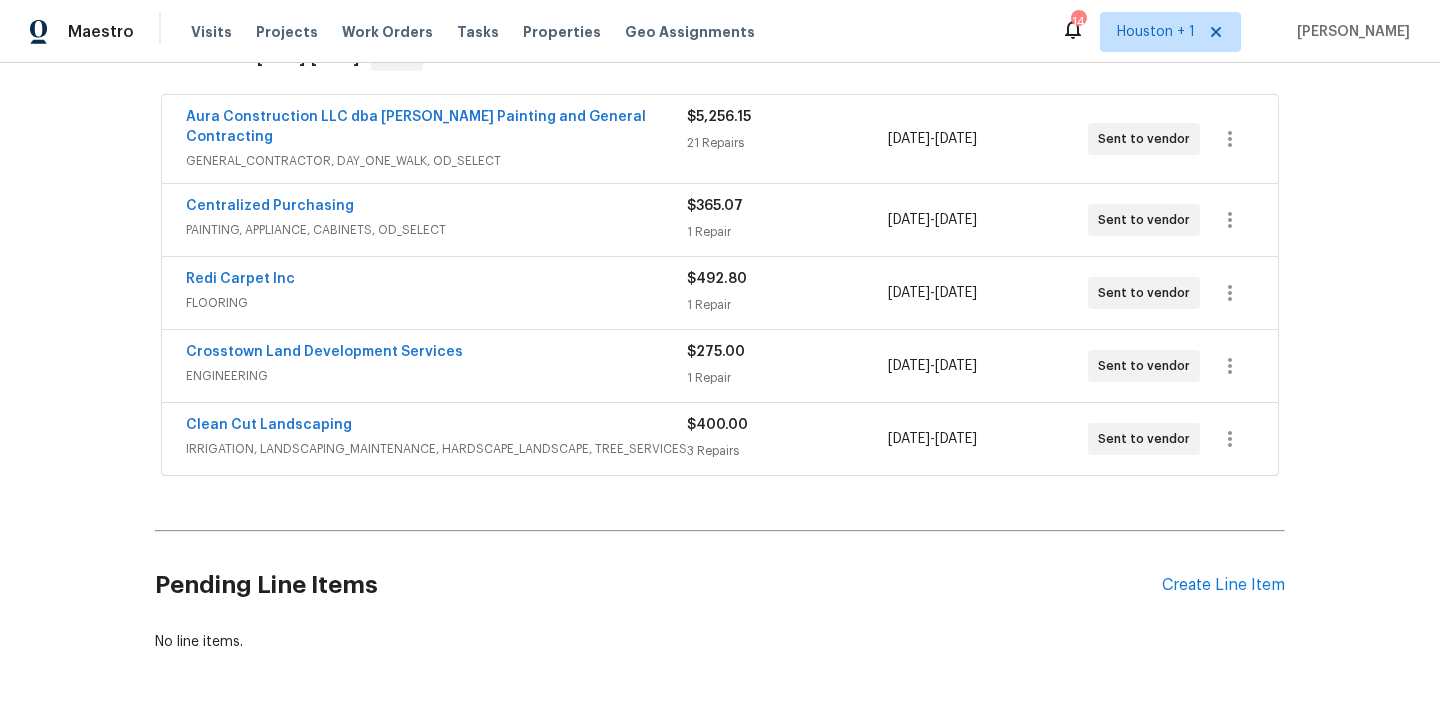 scroll, scrollTop: 343, scrollLeft: 0, axis: vertical 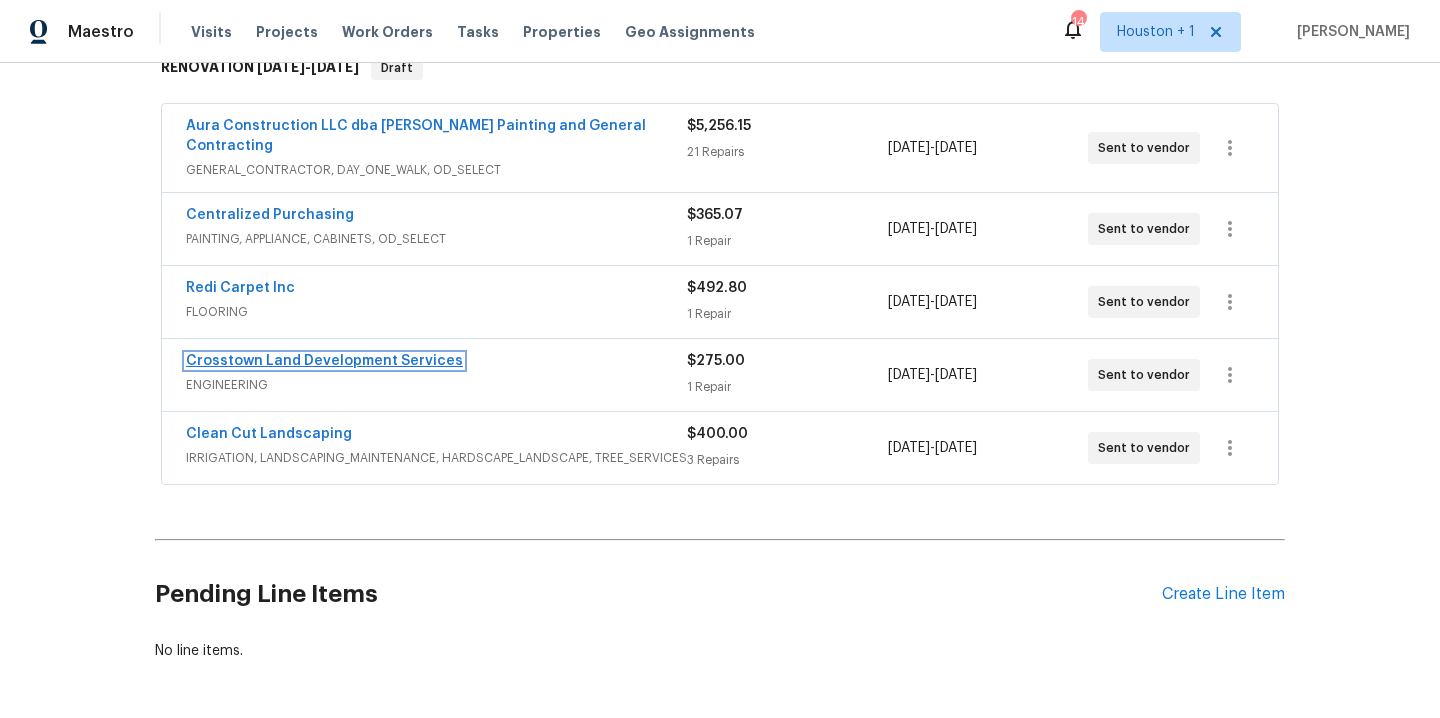 click on "Crosstown Land Development Services" at bounding box center (324, 361) 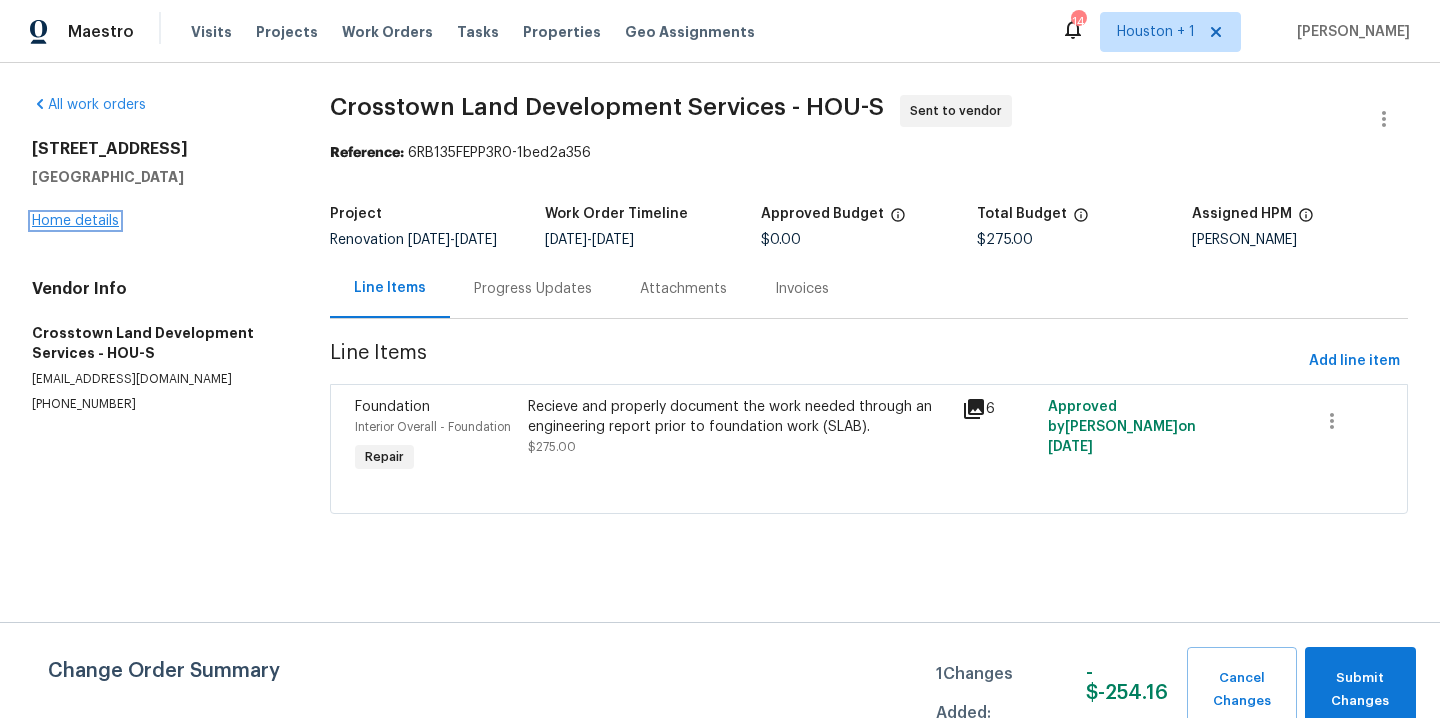 click on "Home details" at bounding box center (75, 221) 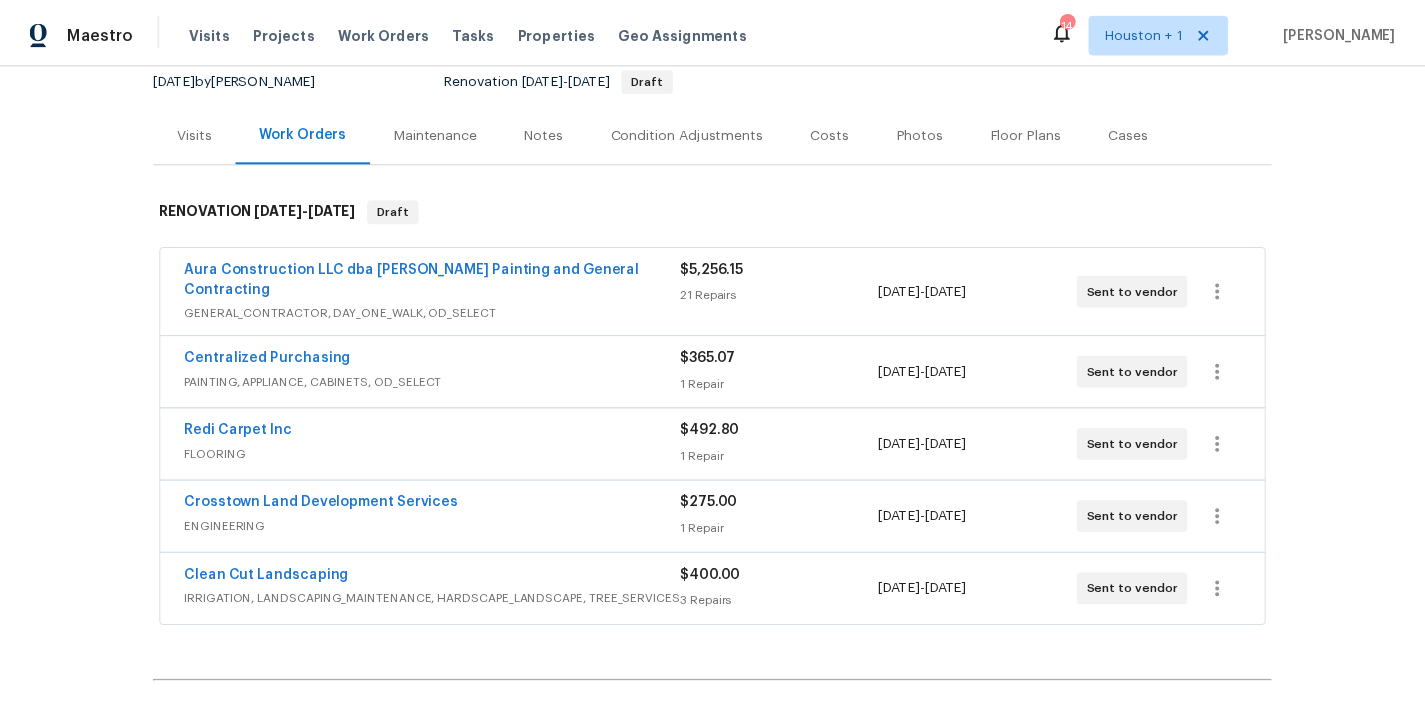 scroll, scrollTop: 0, scrollLeft: 0, axis: both 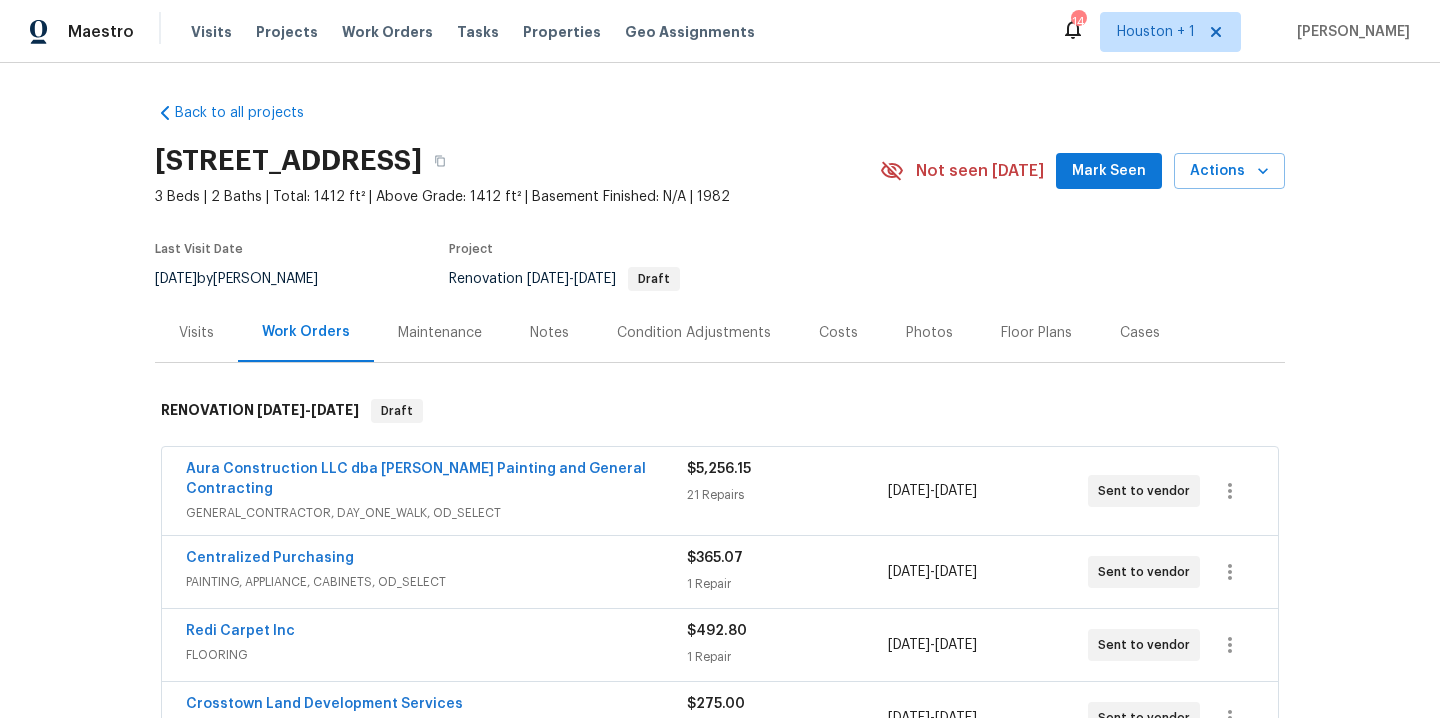 click on "Notes" at bounding box center (549, 332) 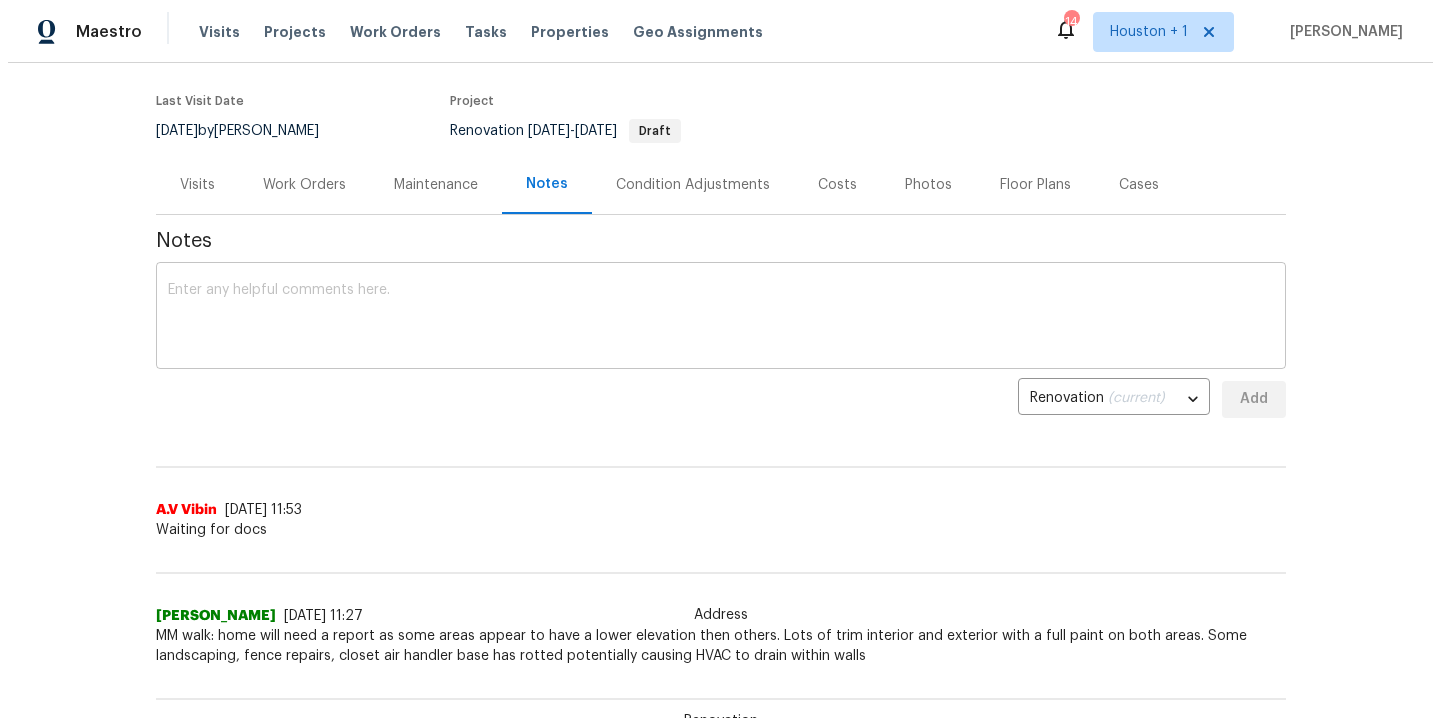 scroll, scrollTop: 155, scrollLeft: 0, axis: vertical 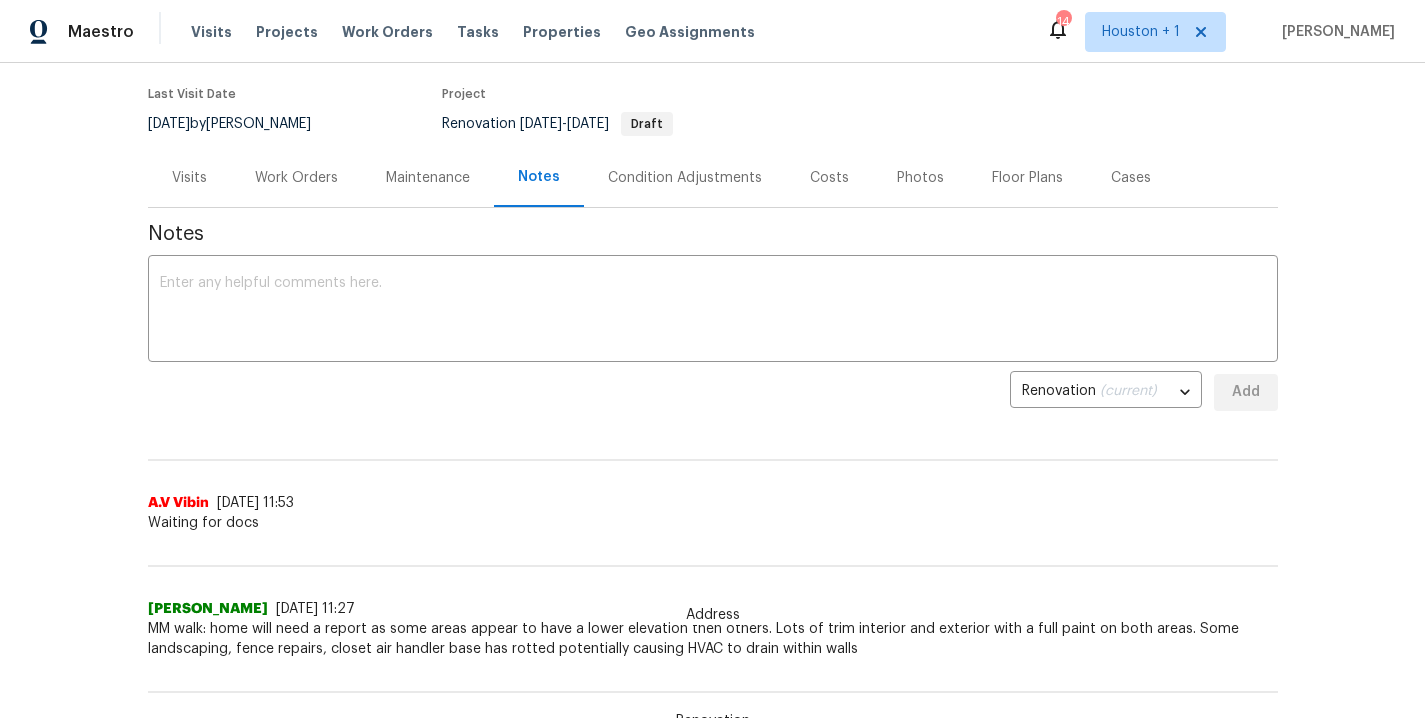 click on "Work Orders" at bounding box center (296, 178) 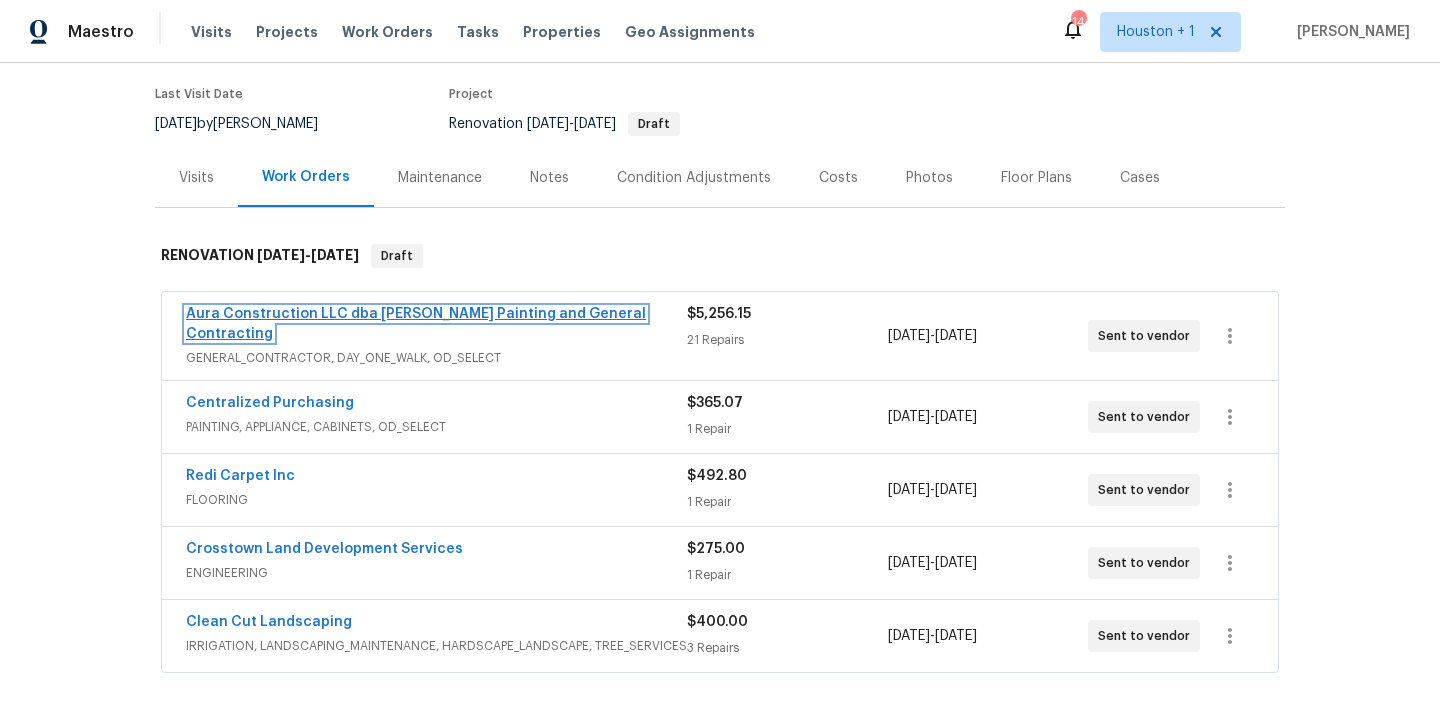click on "Aura Construction LLC dba Logan's Painting and General Contracting" at bounding box center [416, 324] 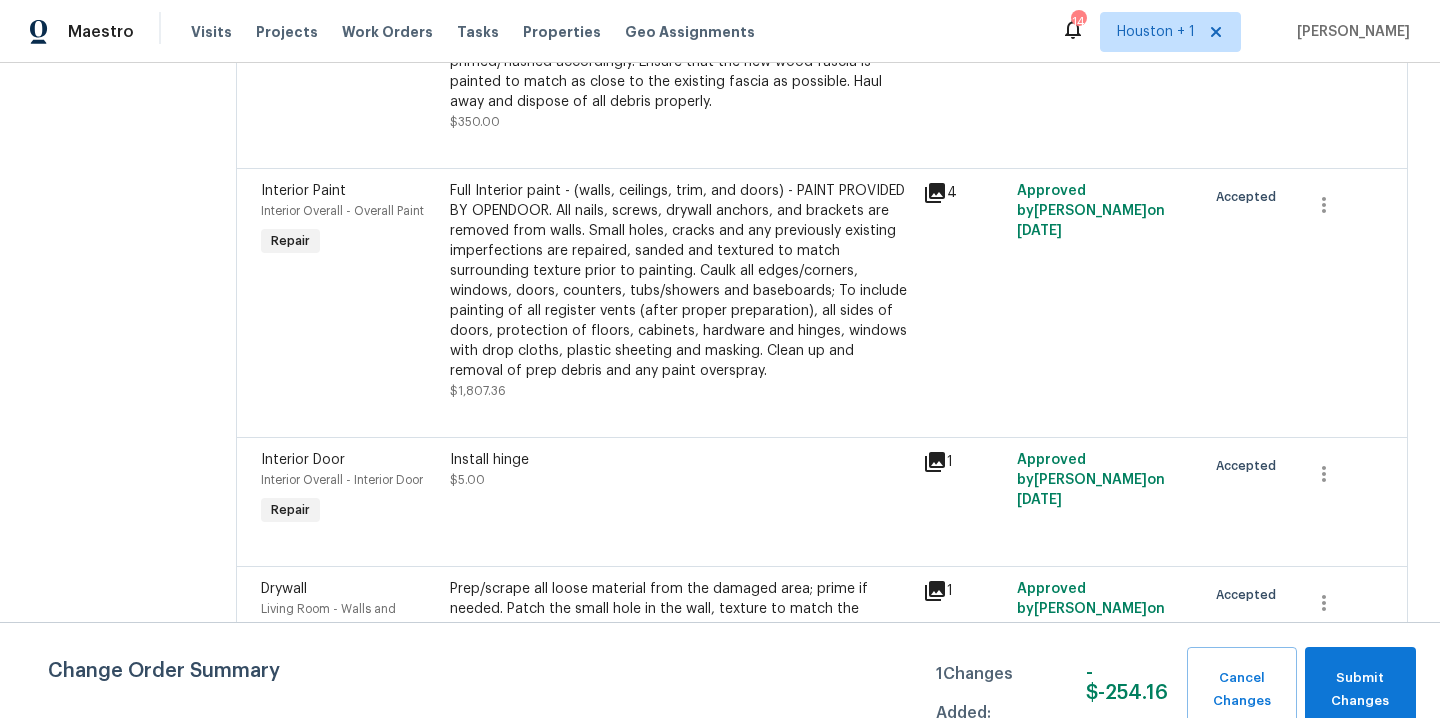 scroll, scrollTop: 1017, scrollLeft: 0, axis: vertical 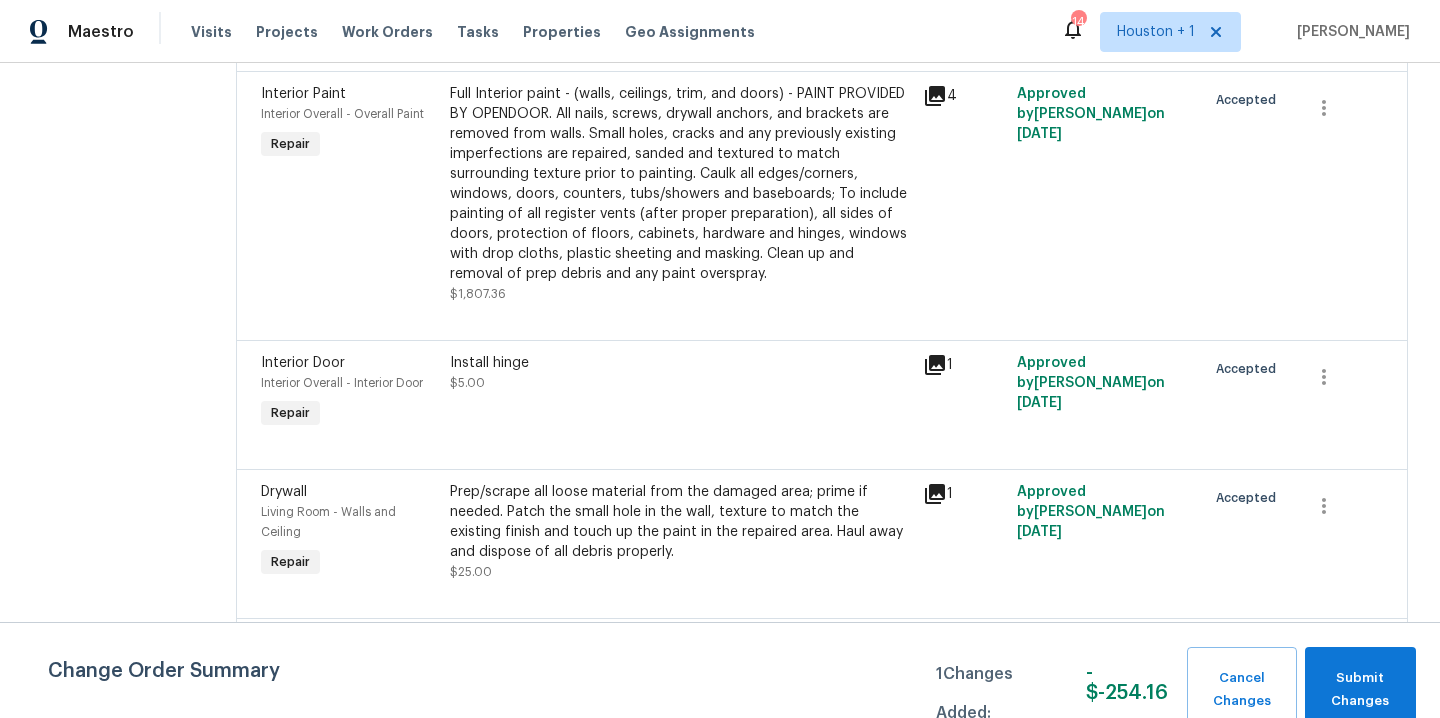 click on "Install hinge $5.00" at bounding box center (680, 373) 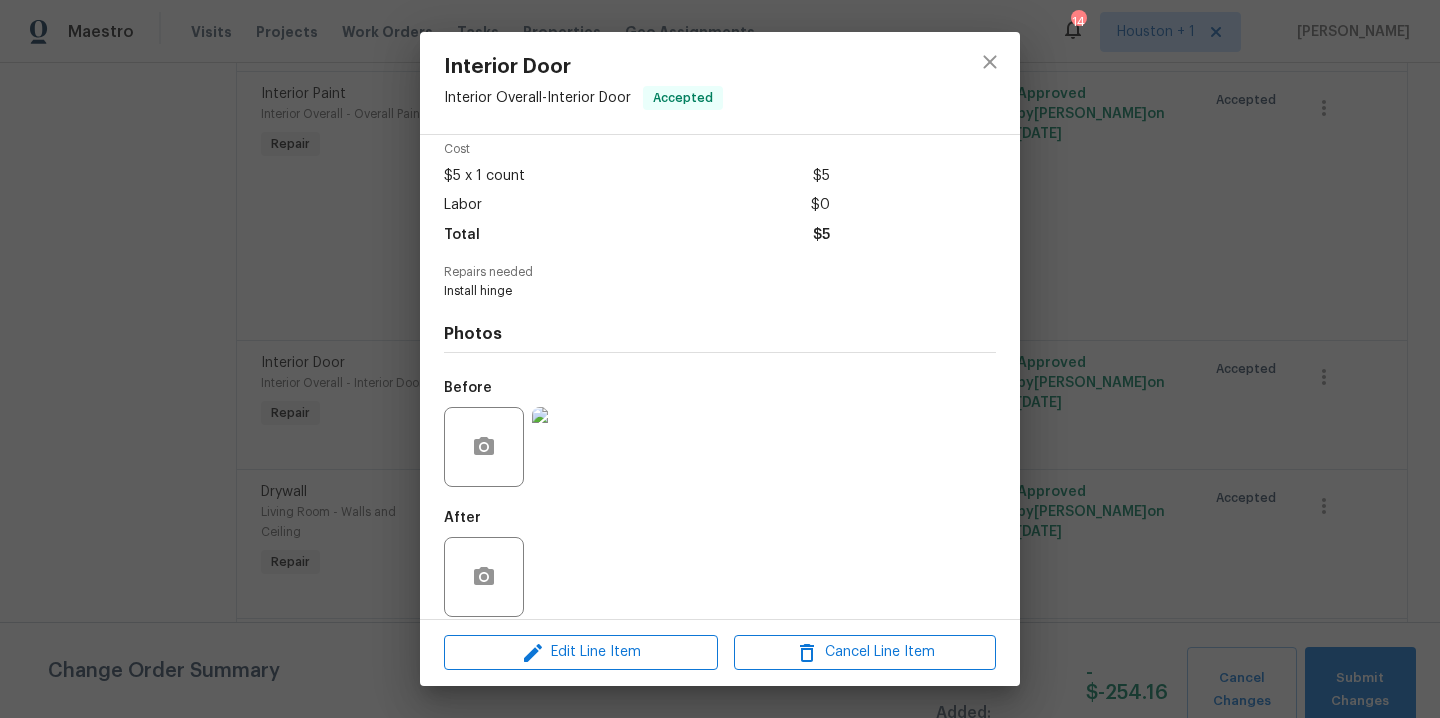 scroll, scrollTop: 116, scrollLeft: 0, axis: vertical 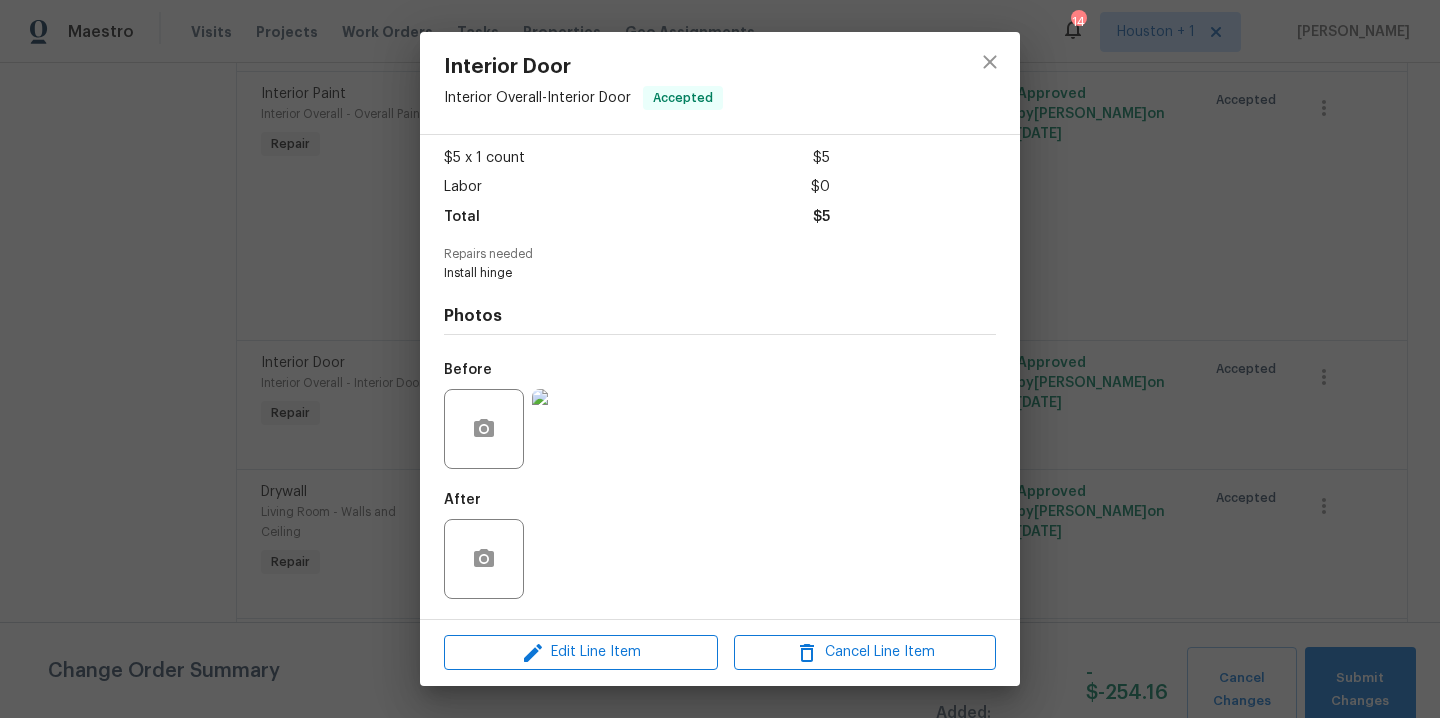 click at bounding box center [572, 429] 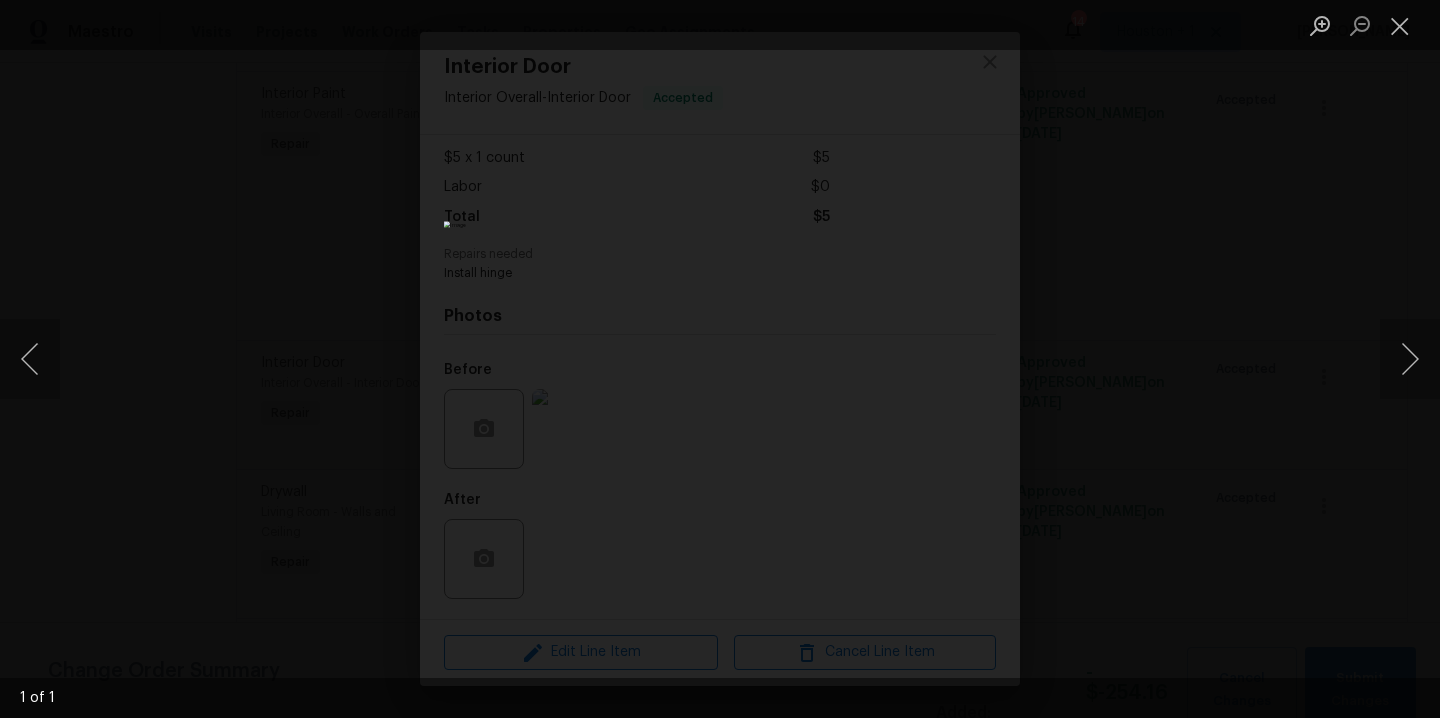 click at bounding box center [720, 359] 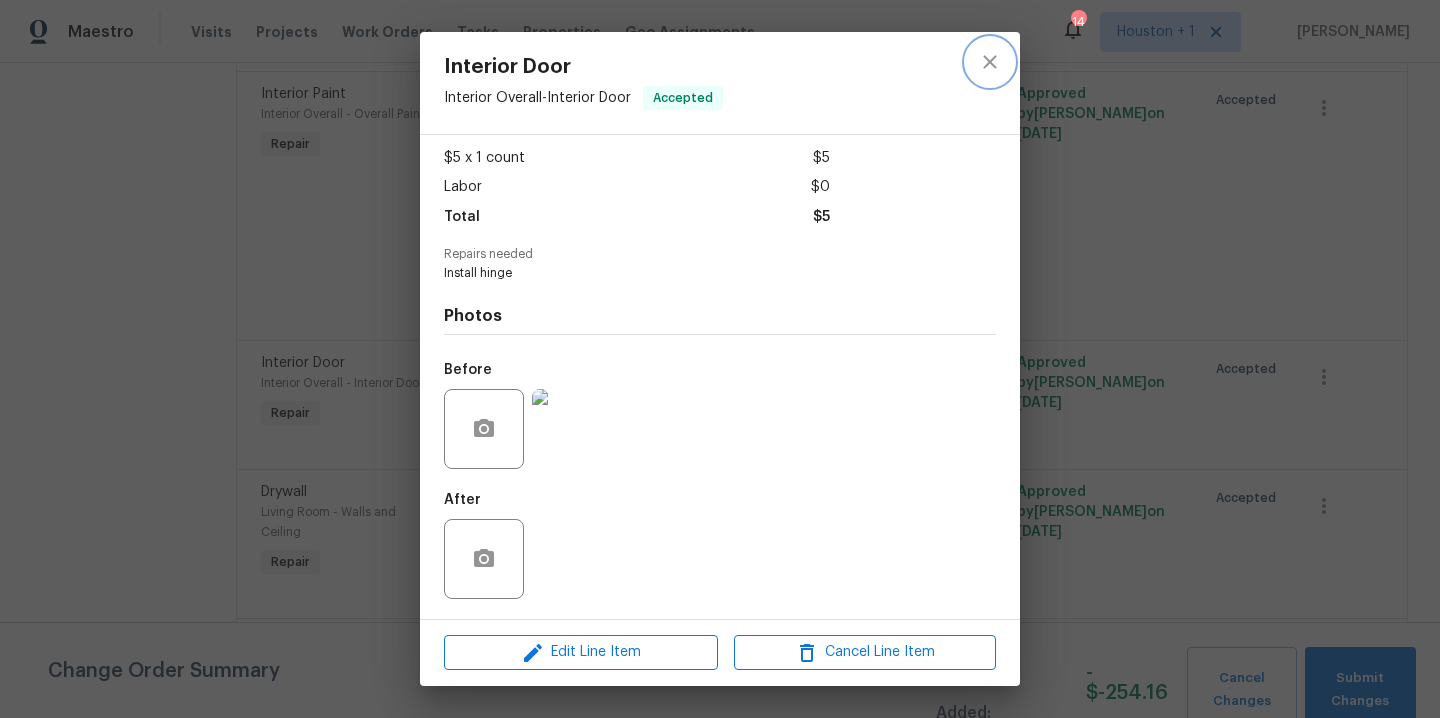 click 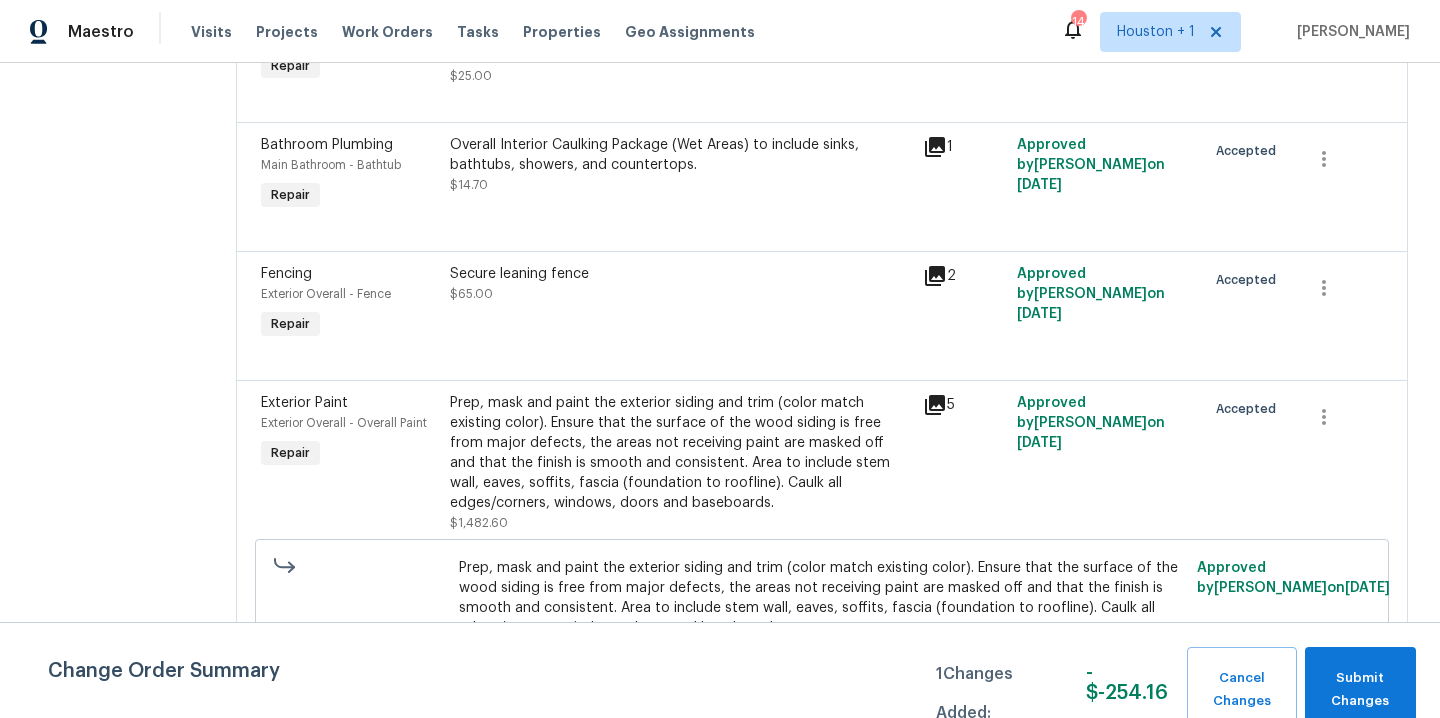 scroll, scrollTop: 1517, scrollLeft: 0, axis: vertical 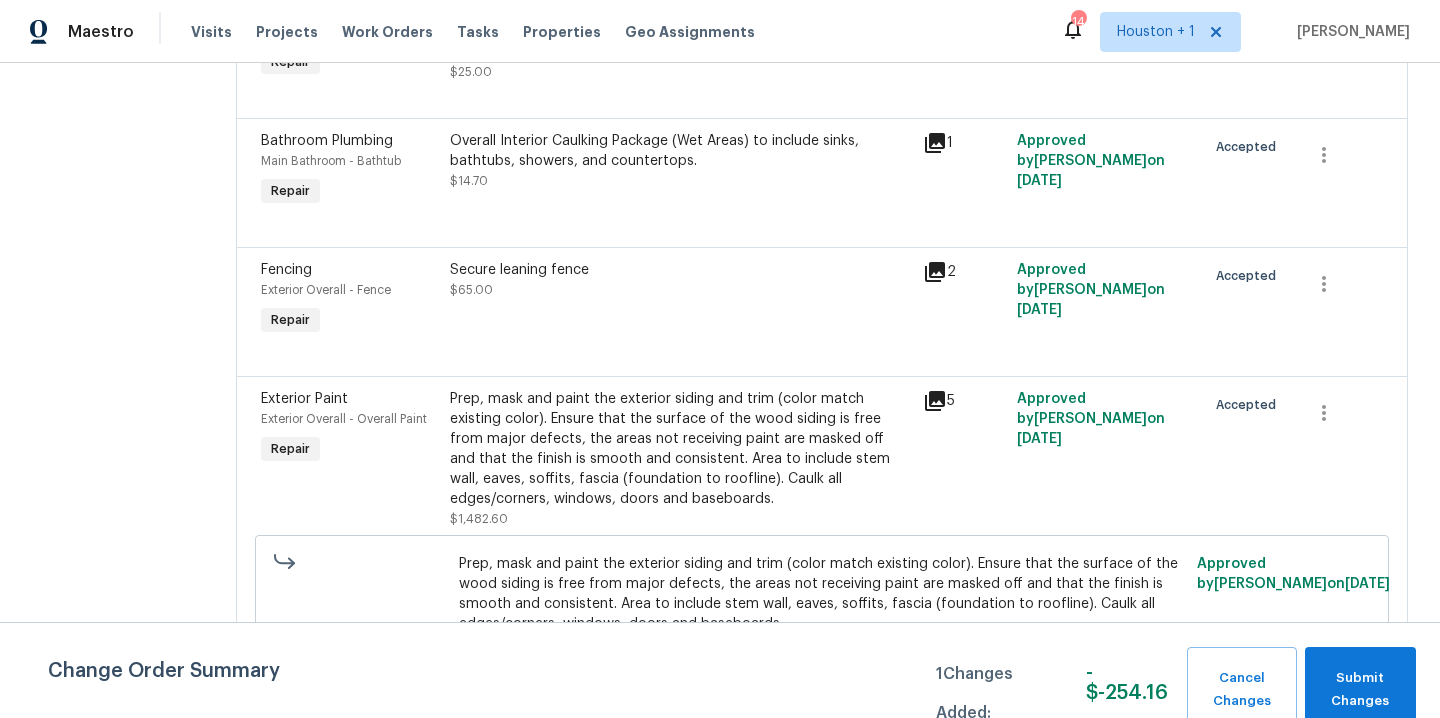 click on "Secure leaning fence $65.00" at bounding box center [680, 300] 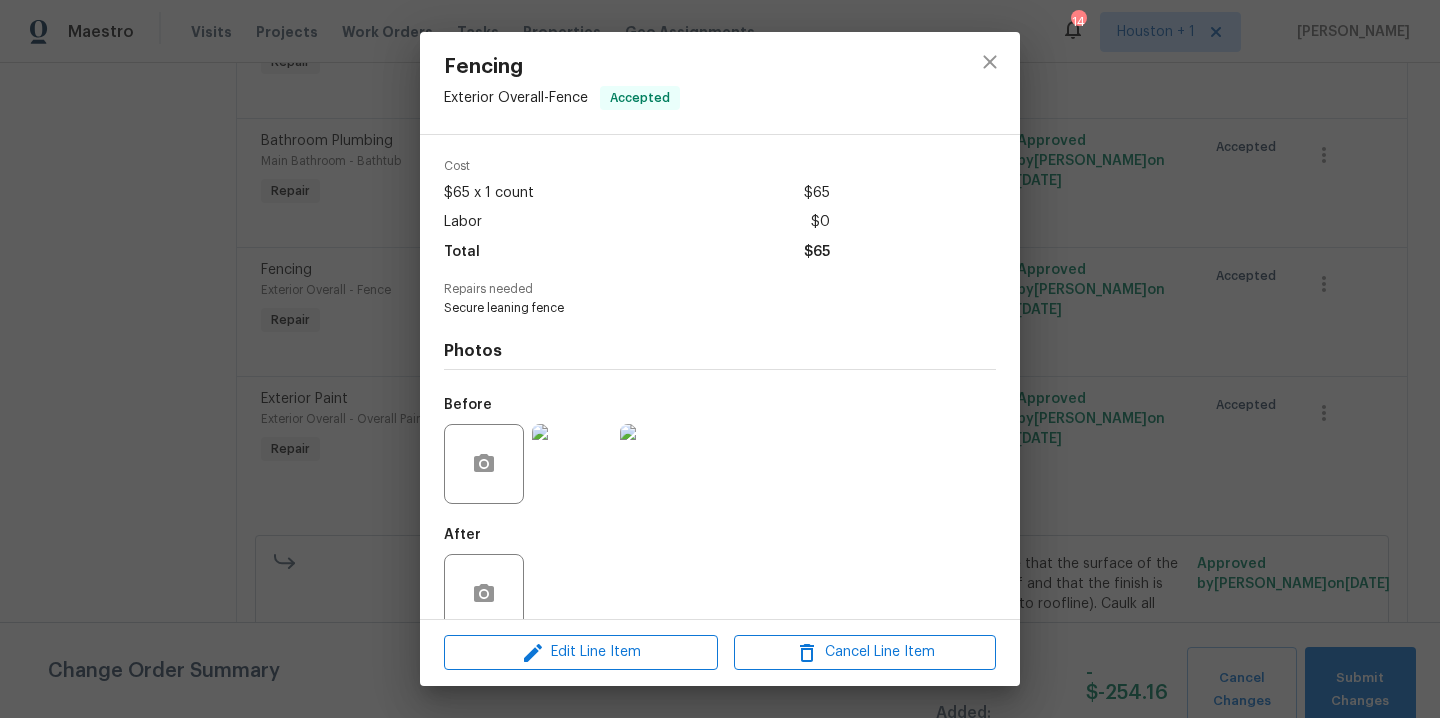scroll, scrollTop: 116, scrollLeft: 0, axis: vertical 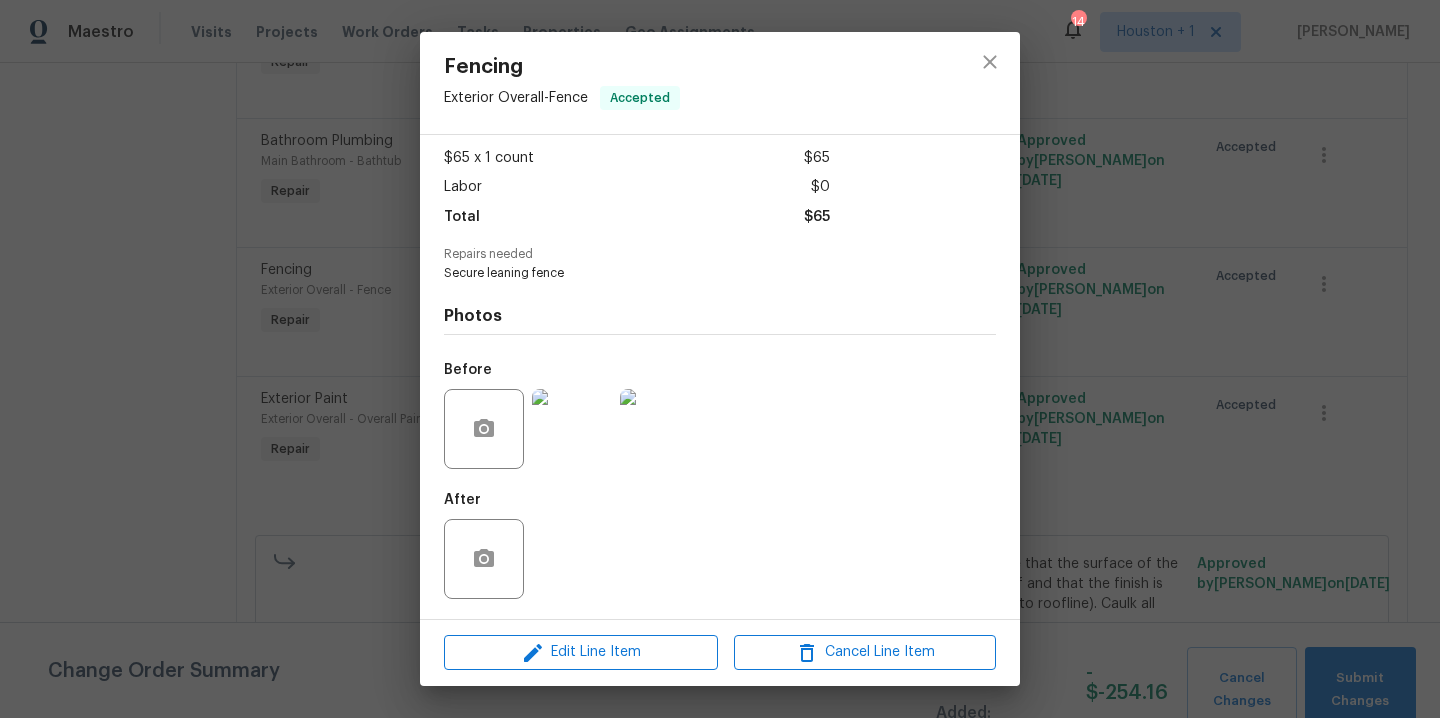 click at bounding box center [572, 429] 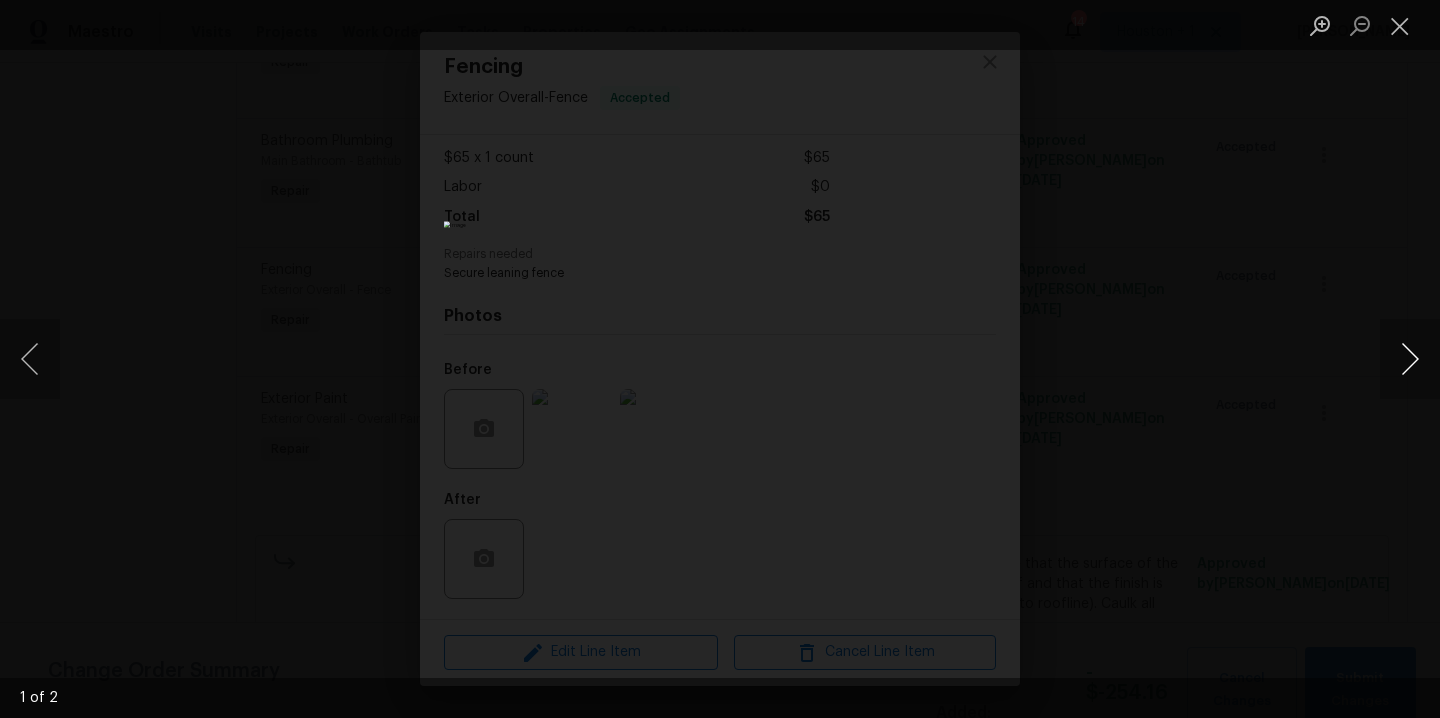 click at bounding box center [1410, 359] 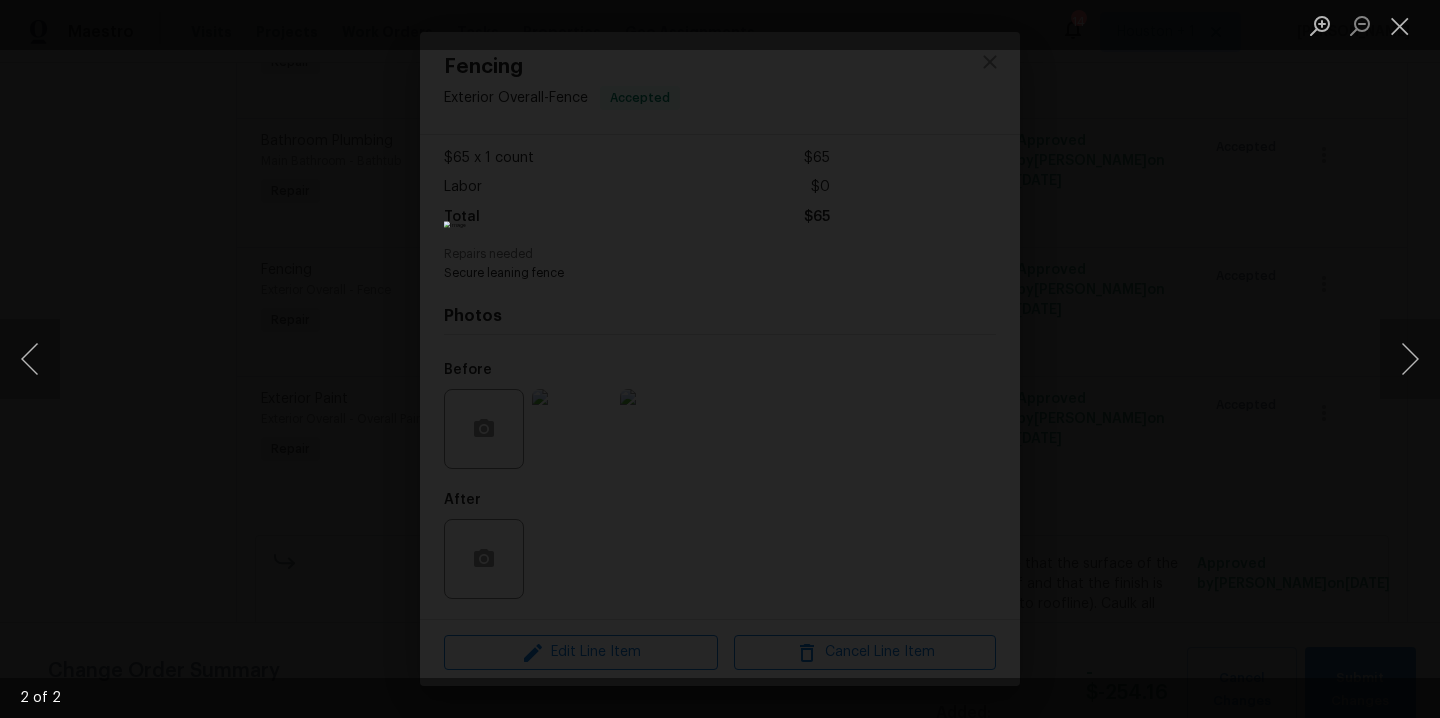 click at bounding box center (720, 359) 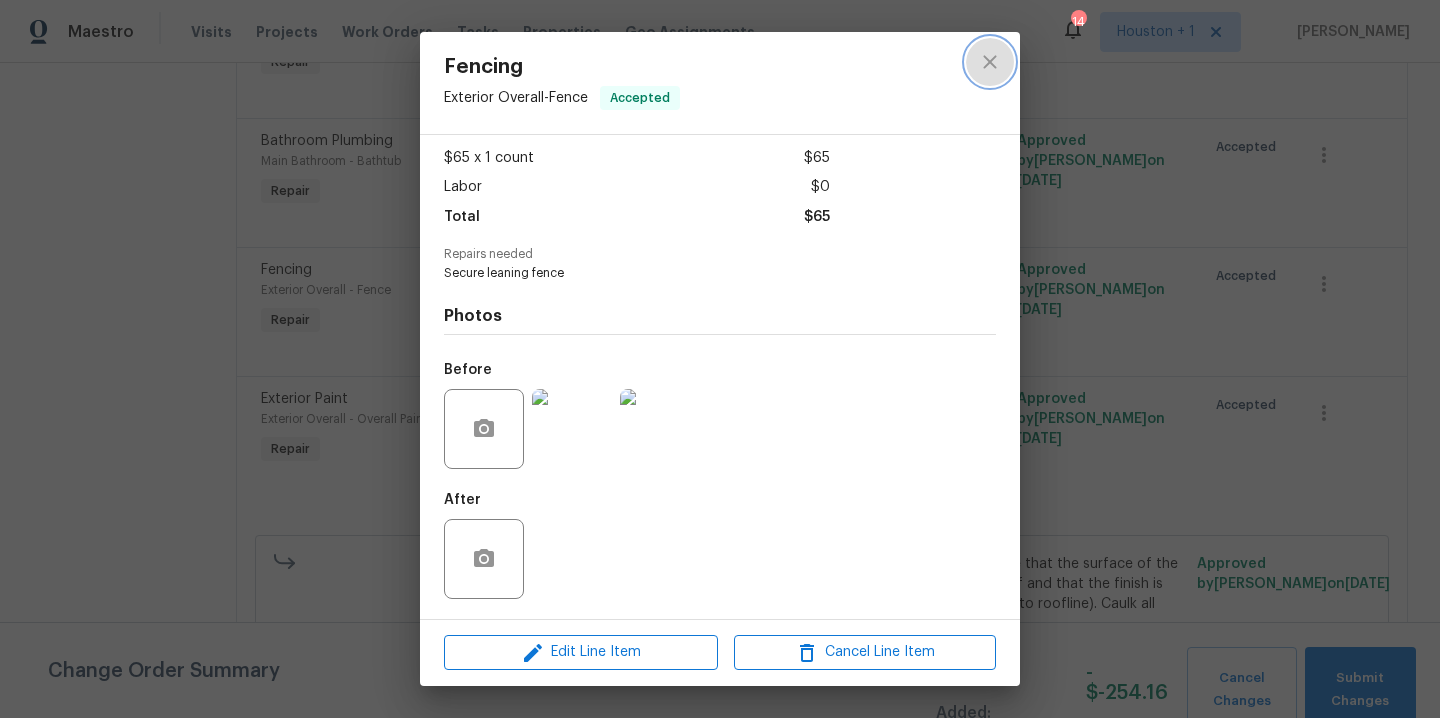 click 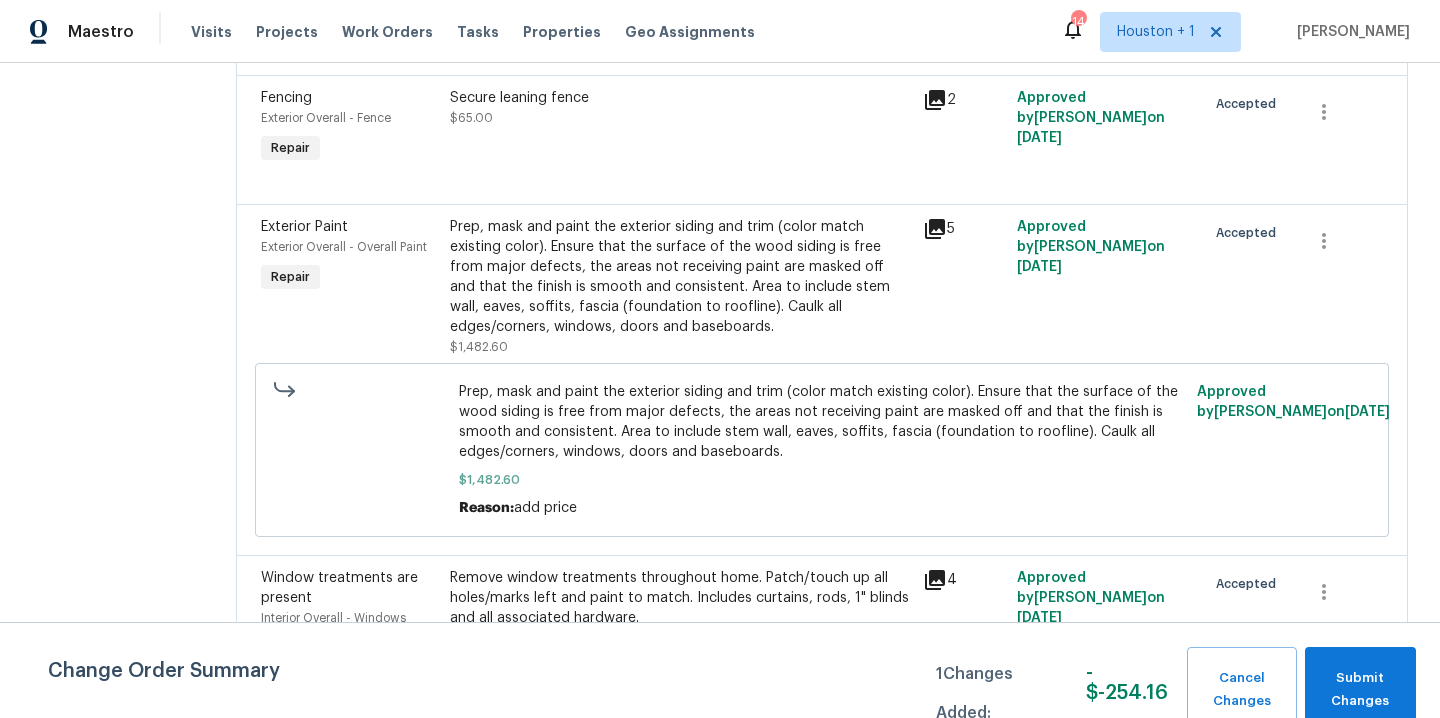 scroll, scrollTop: 1679, scrollLeft: 0, axis: vertical 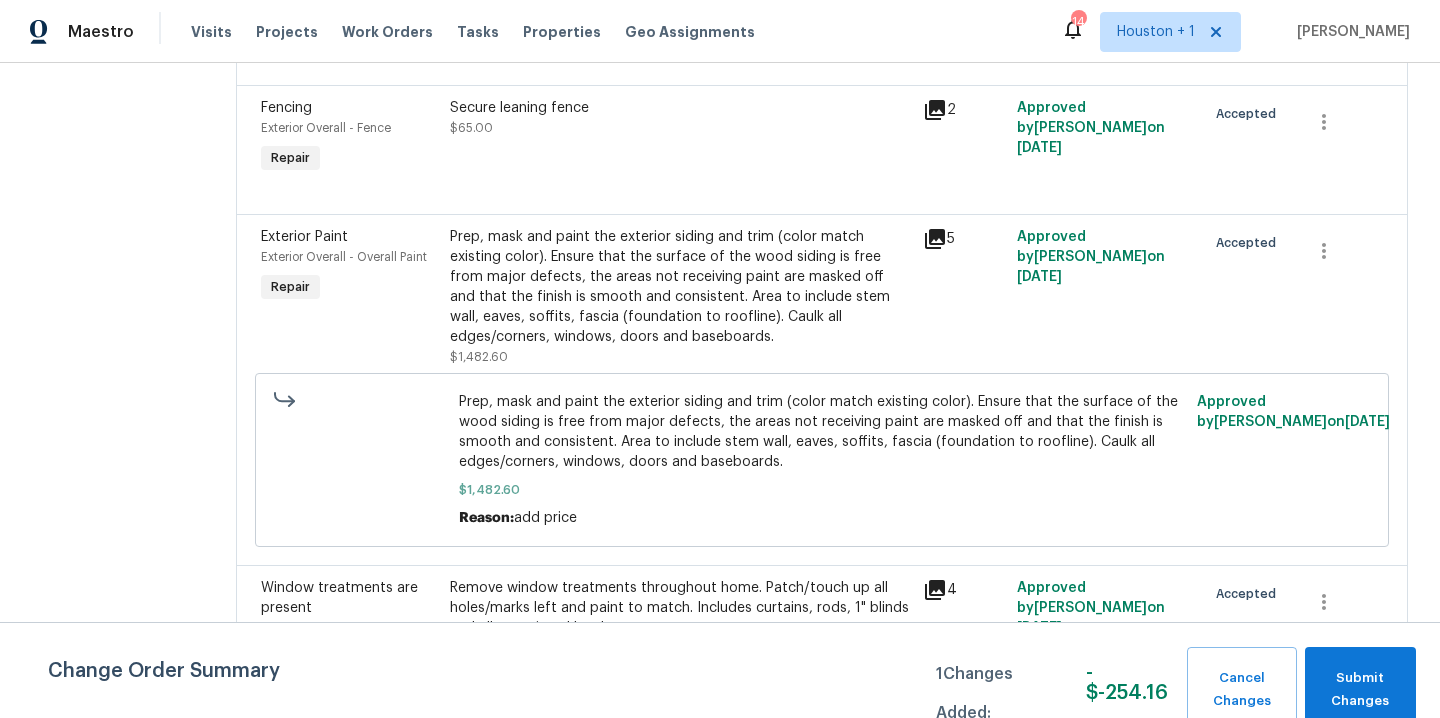 click on "Prep, mask and paint the exterior siding and trim (color match existing color). Ensure that the surface of the wood siding is free from major defects, the areas not receiving paint are masked off and that the finish is smooth and consistent. Area to include stem wall, eaves, soffits, fascia (foundation to roofline). Caulk all edges/corners, windows, doors and baseboards." at bounding box center (680, 287) 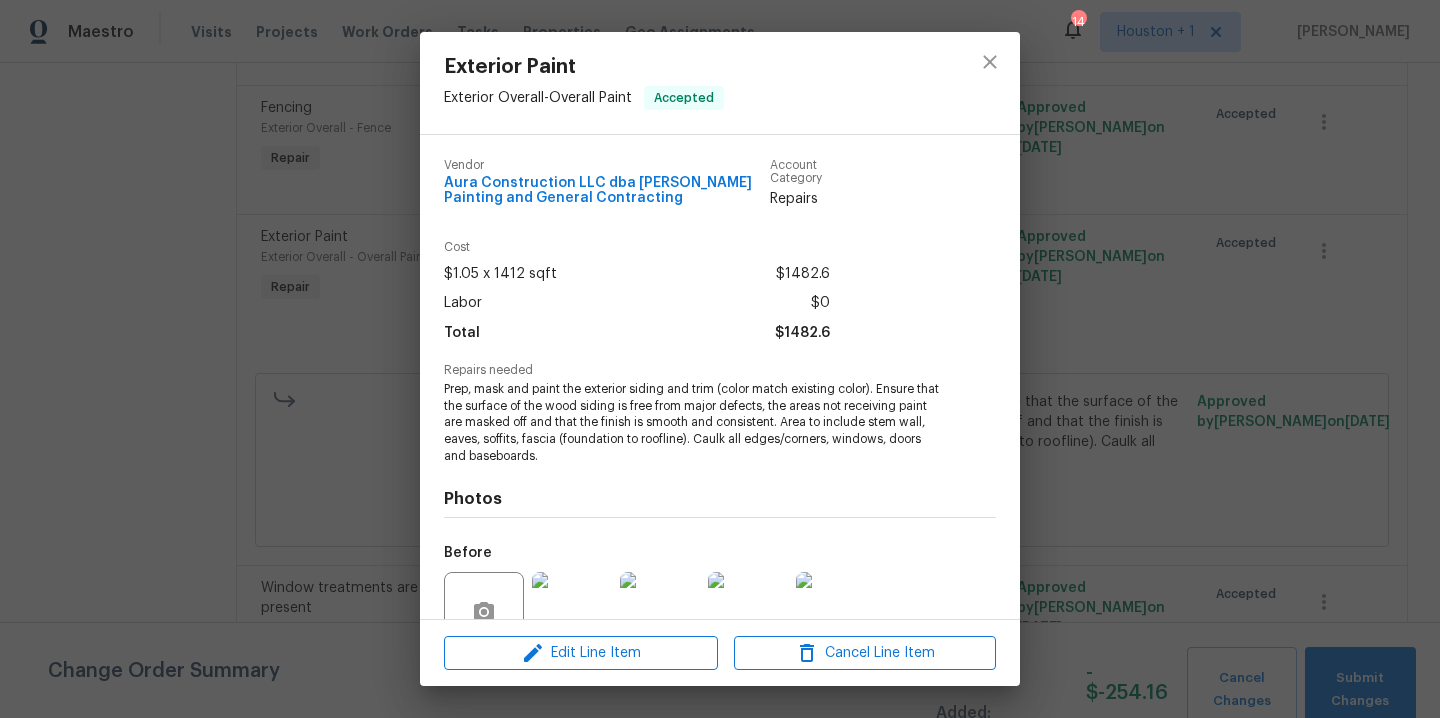 scroll, scrollTop: 183, scrollLeft: 0, axis: vertical 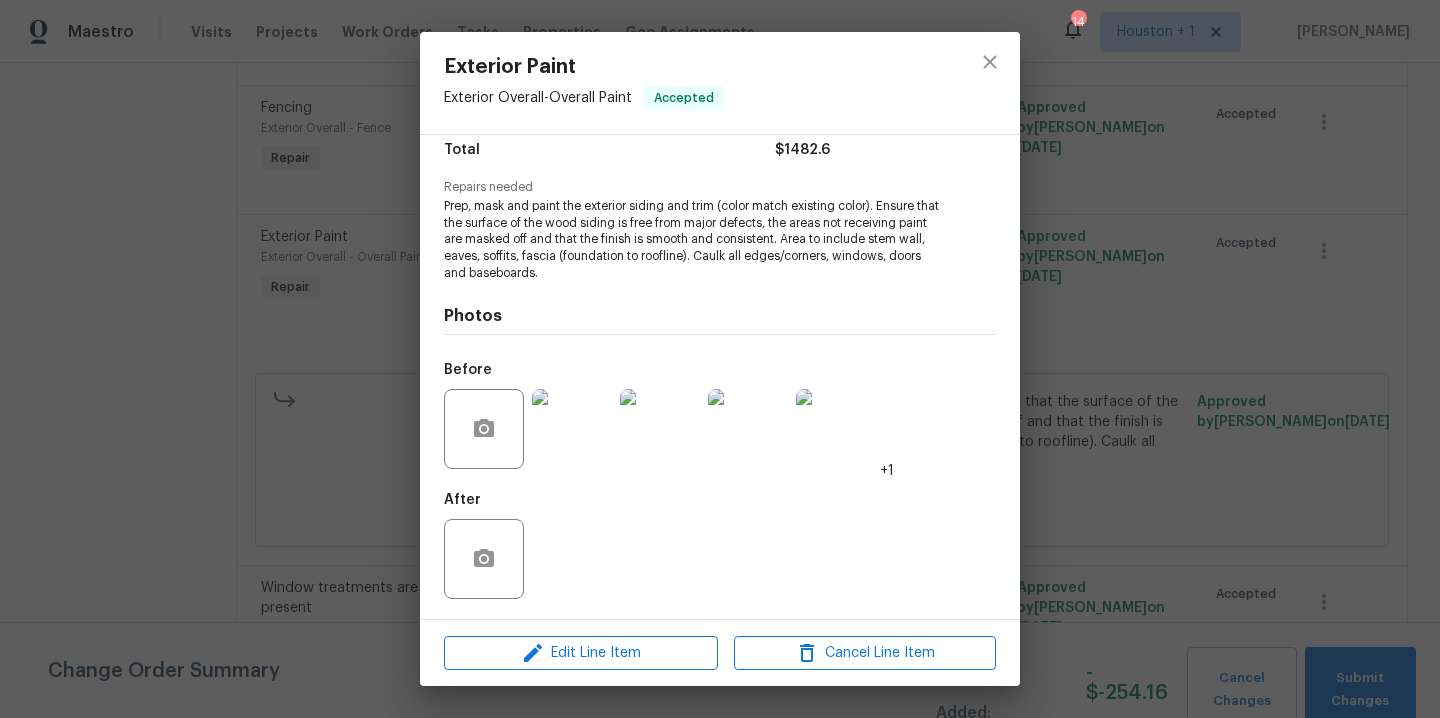 click at bounding box center [572, 429] 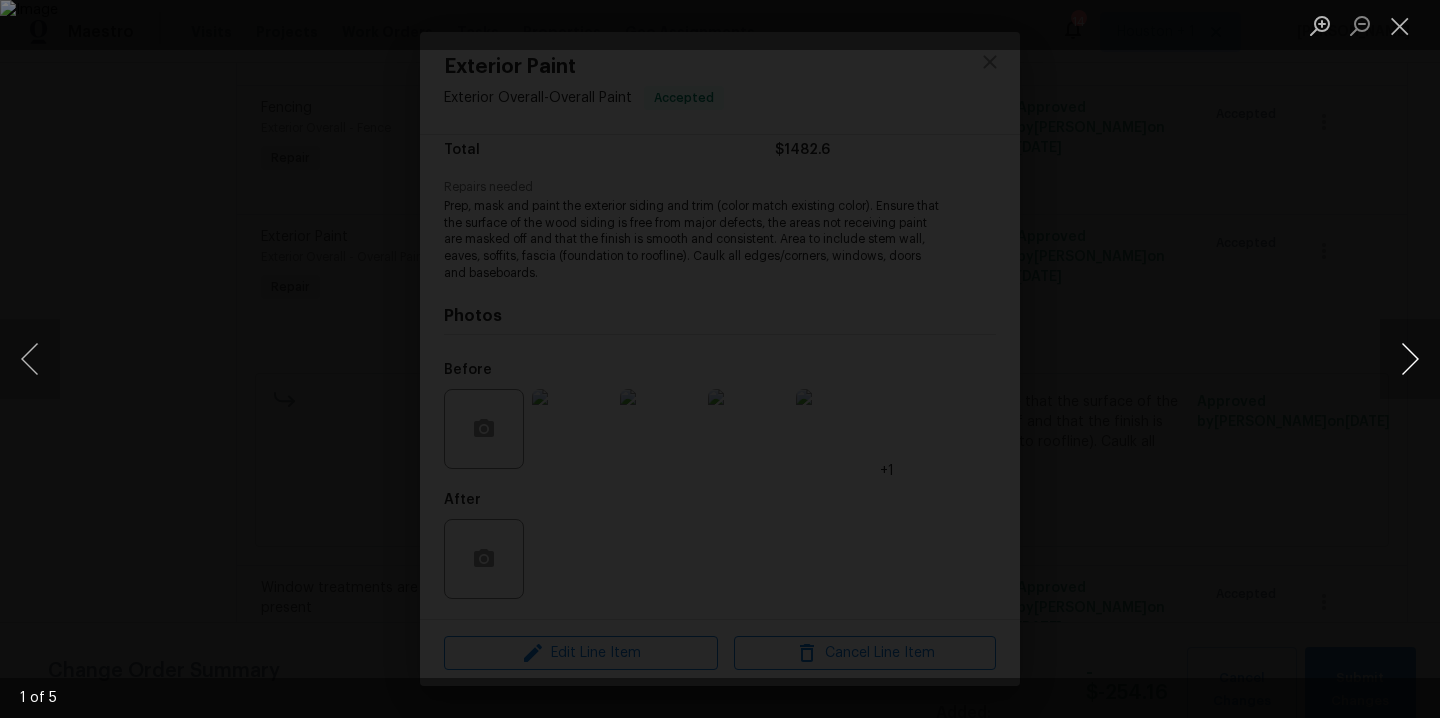 click at bounding box center (1410, 359) 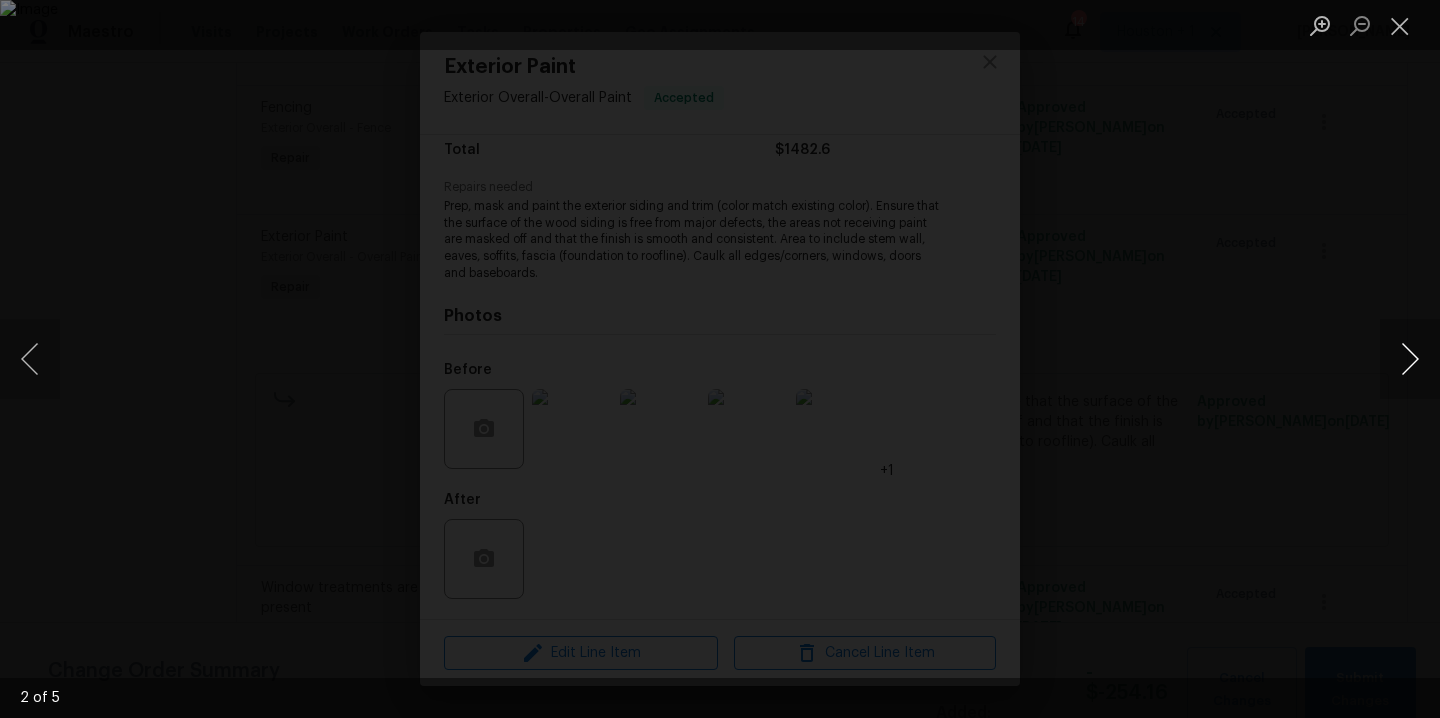click at bounding box center (1410, 359) 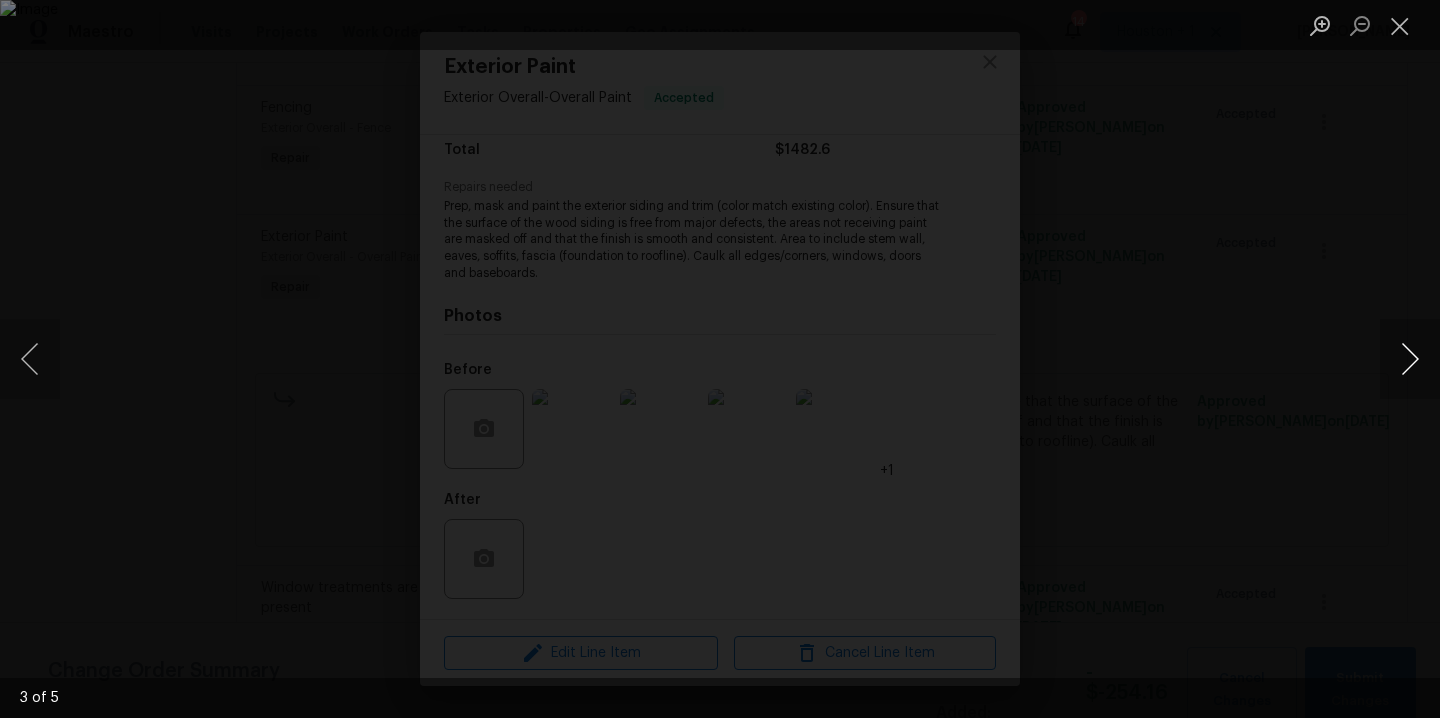 click at bounding box center (1410, 359) 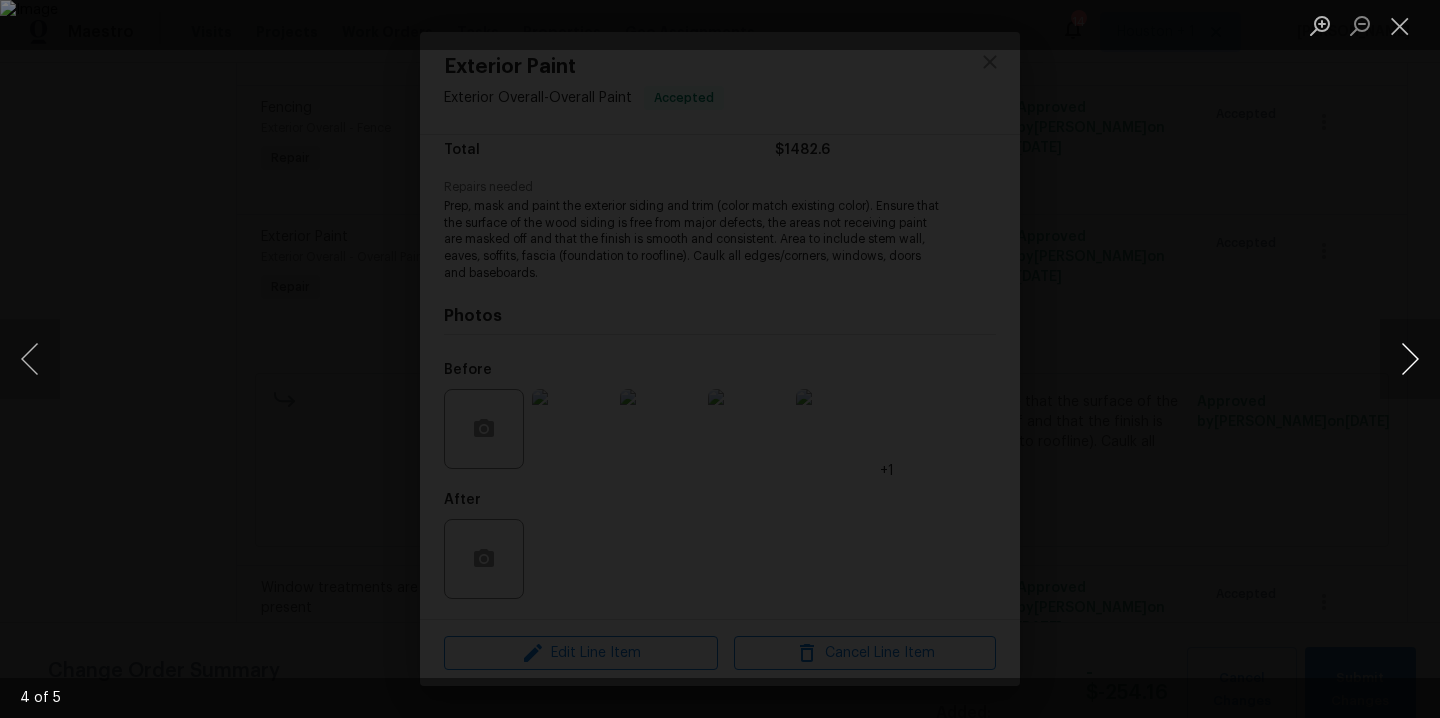 click at bounding box center (1410, 359) 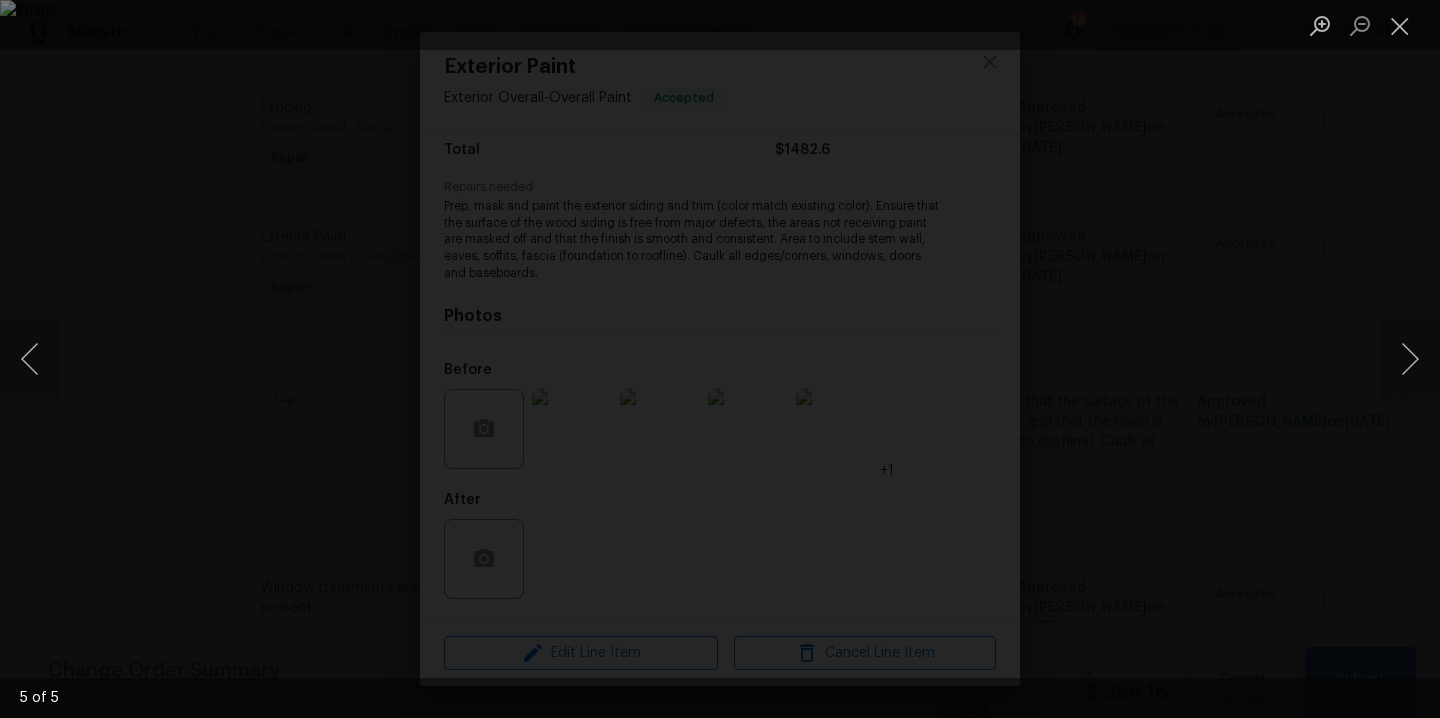 click at bounding box center (720, 359) 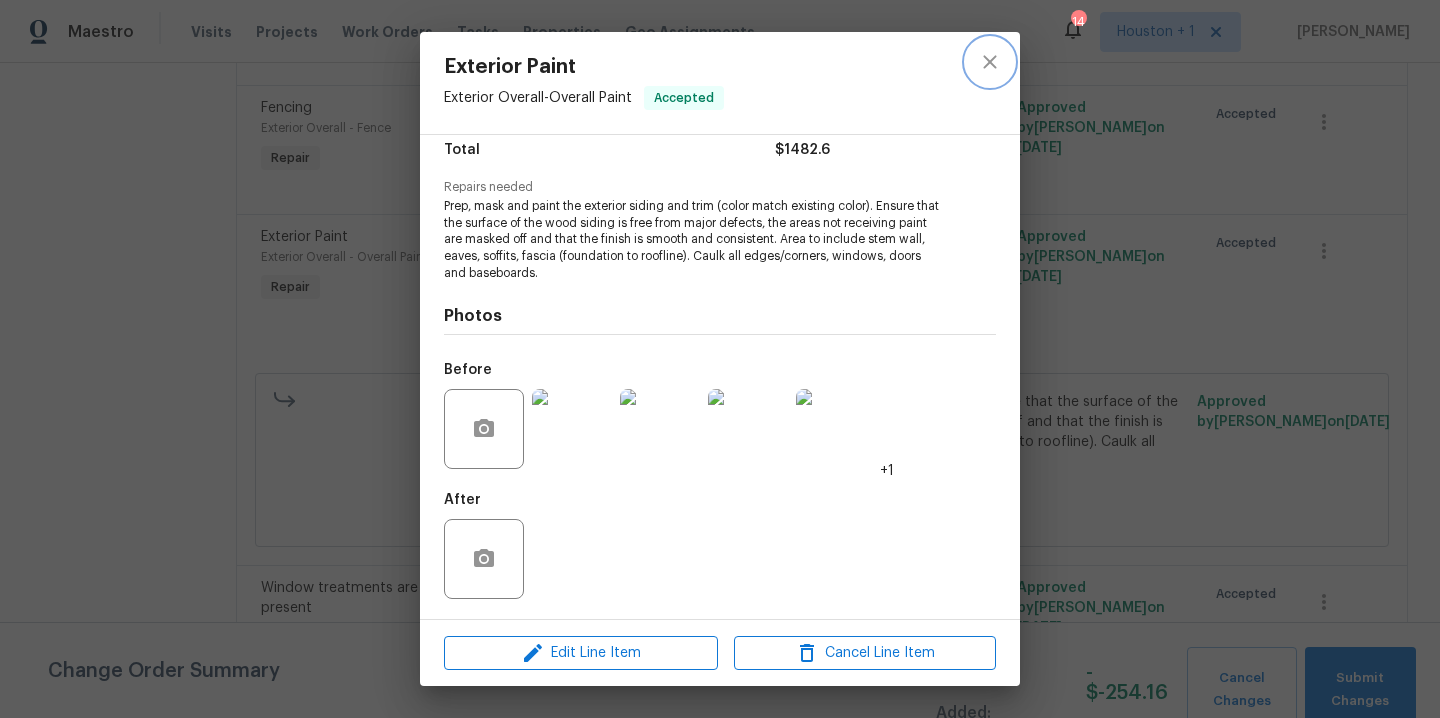 click 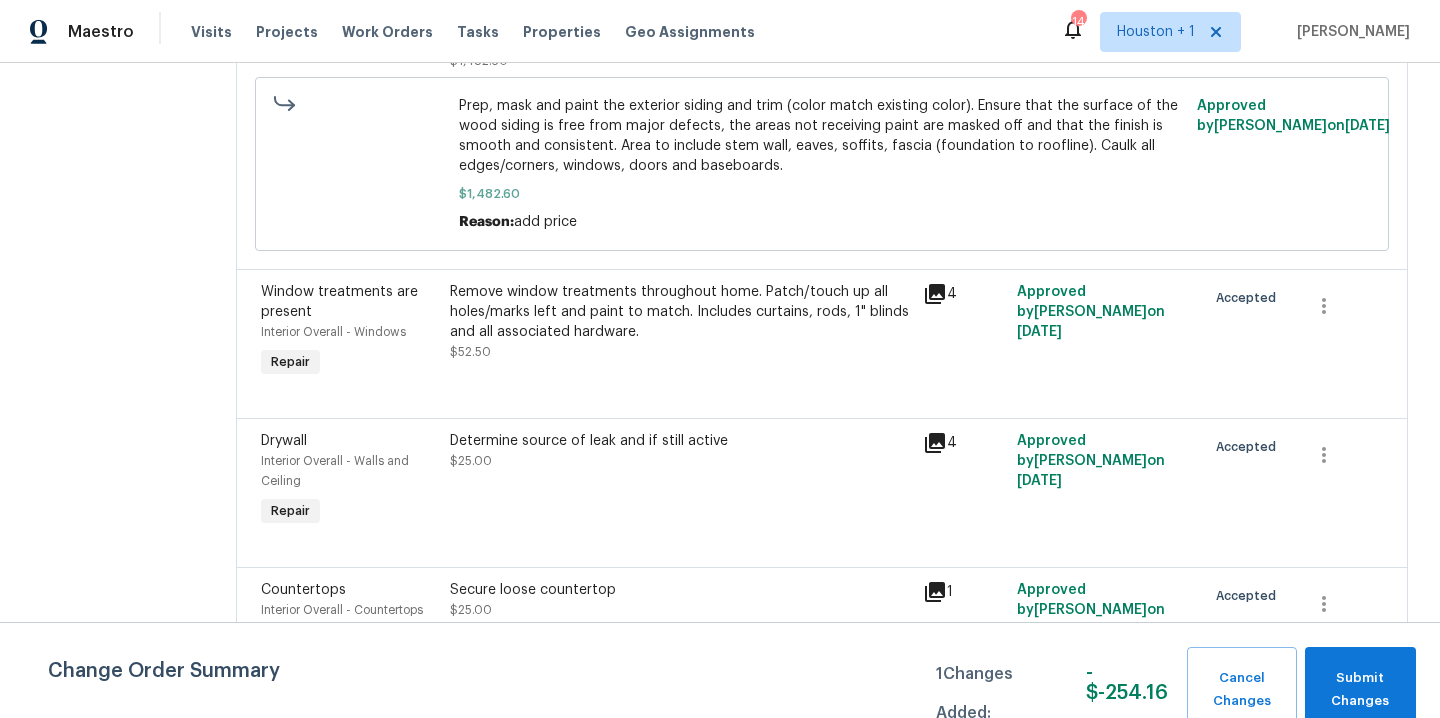 scroll, scrollTop: 2028, scrollLeft: 0, axis: vertical 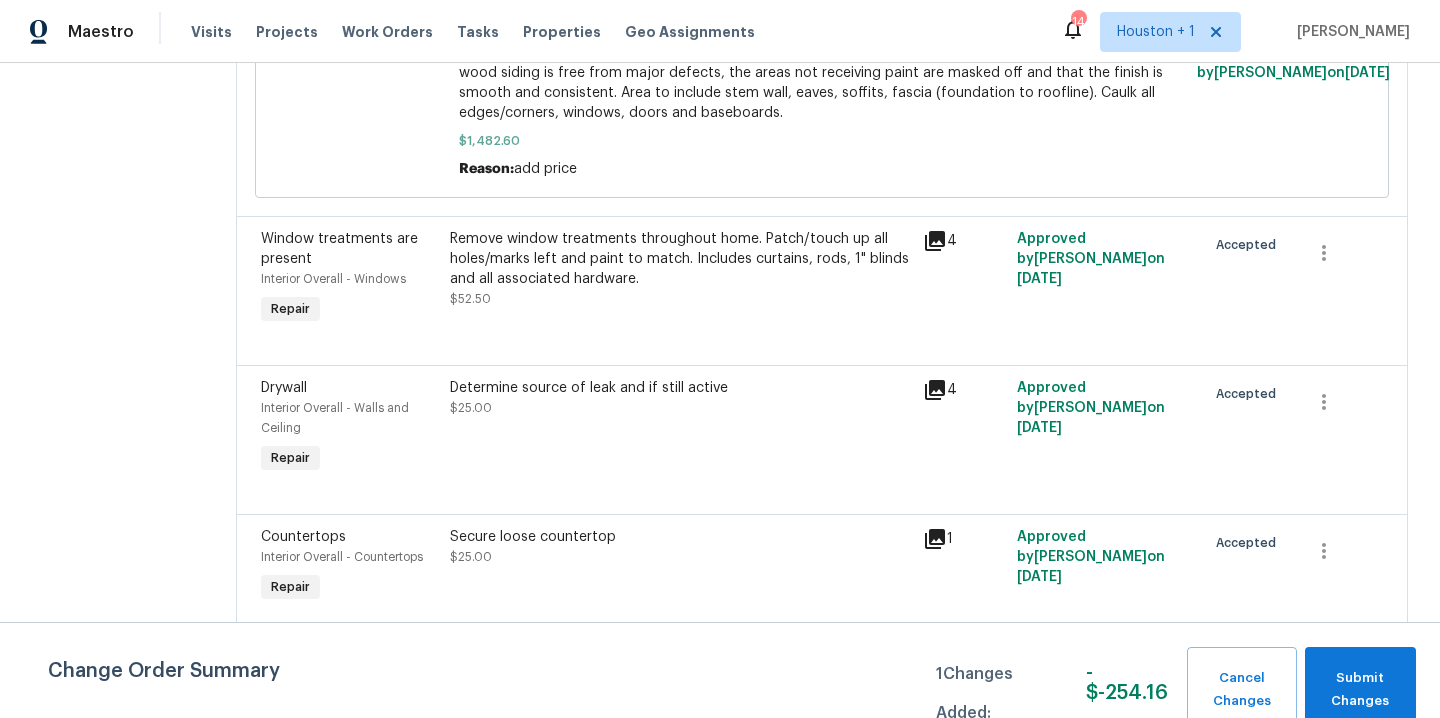 click on "Determine source of leak and if still active $25.00" at bounding box center (680, 428) 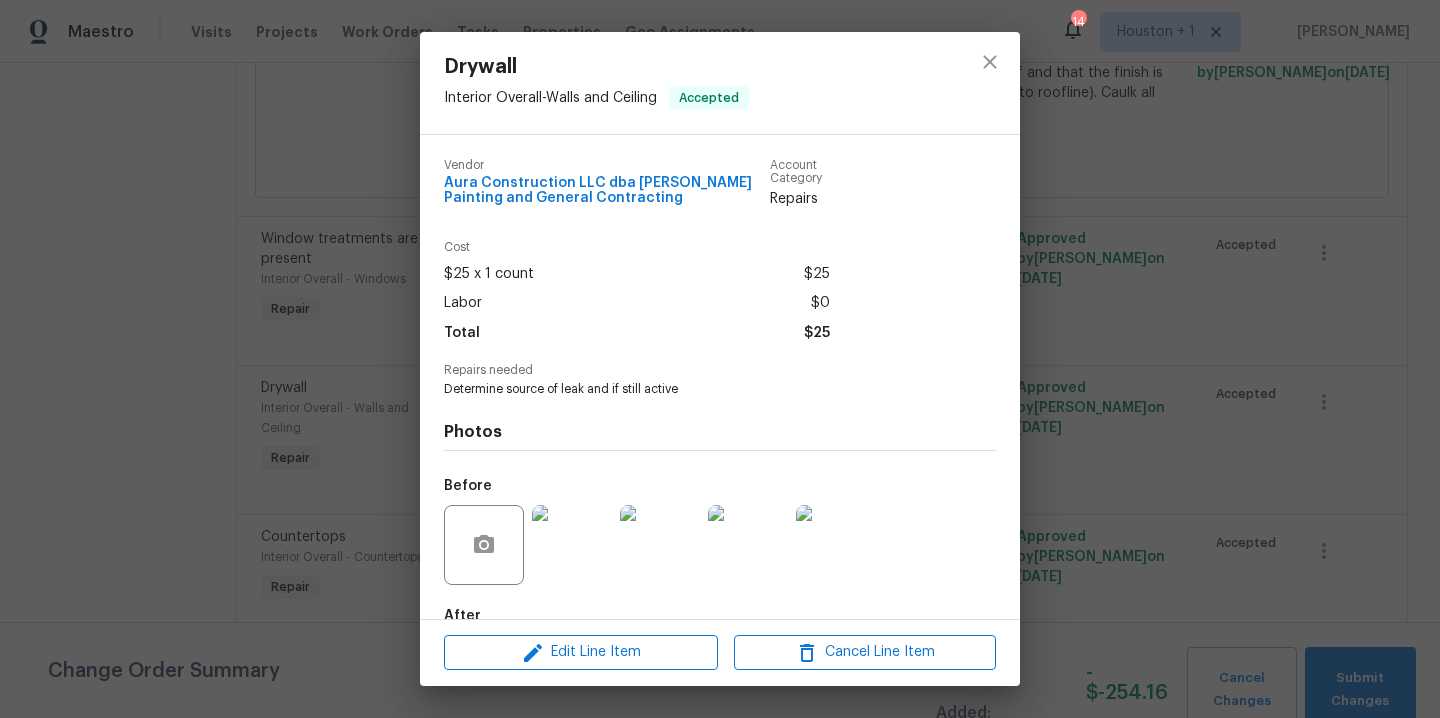 scroll, scrollTop: 116, scrollLeft: 0, axis: vertical 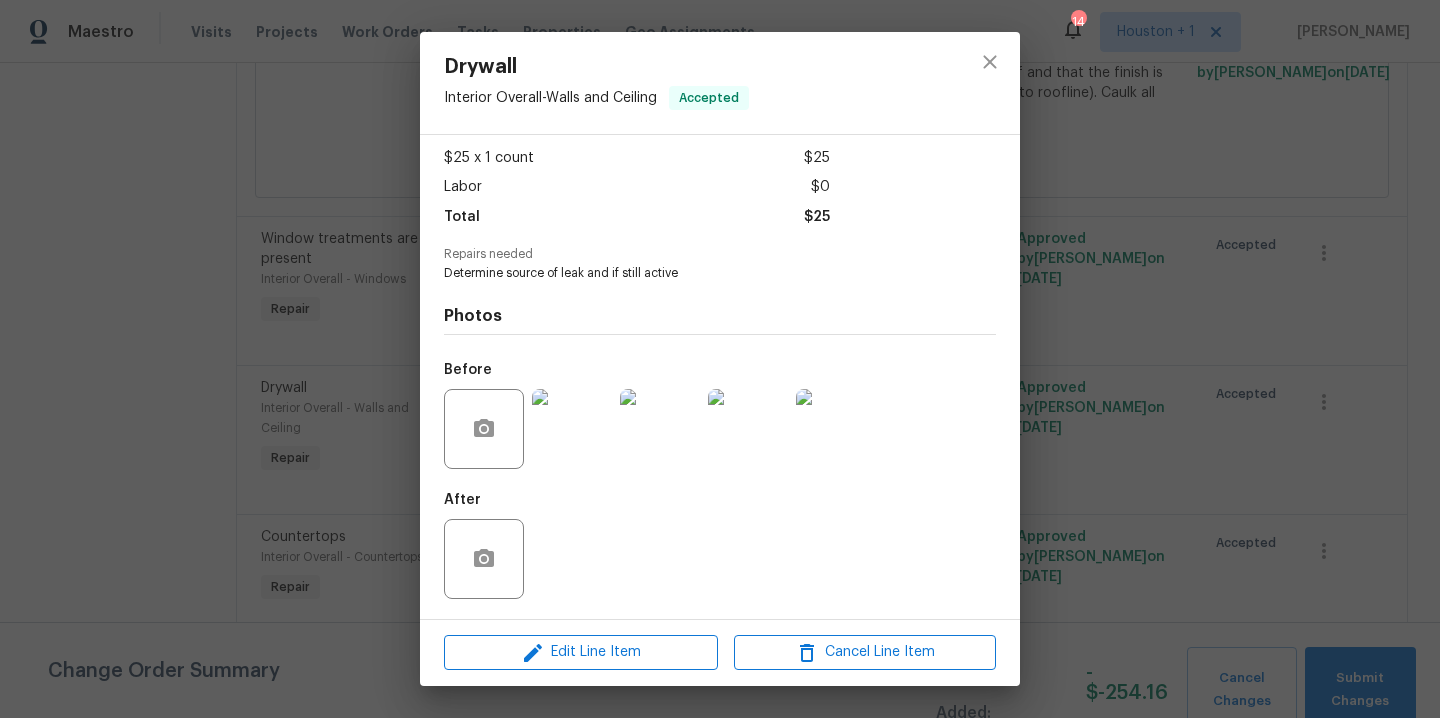 click at bounding box center (572, 429) 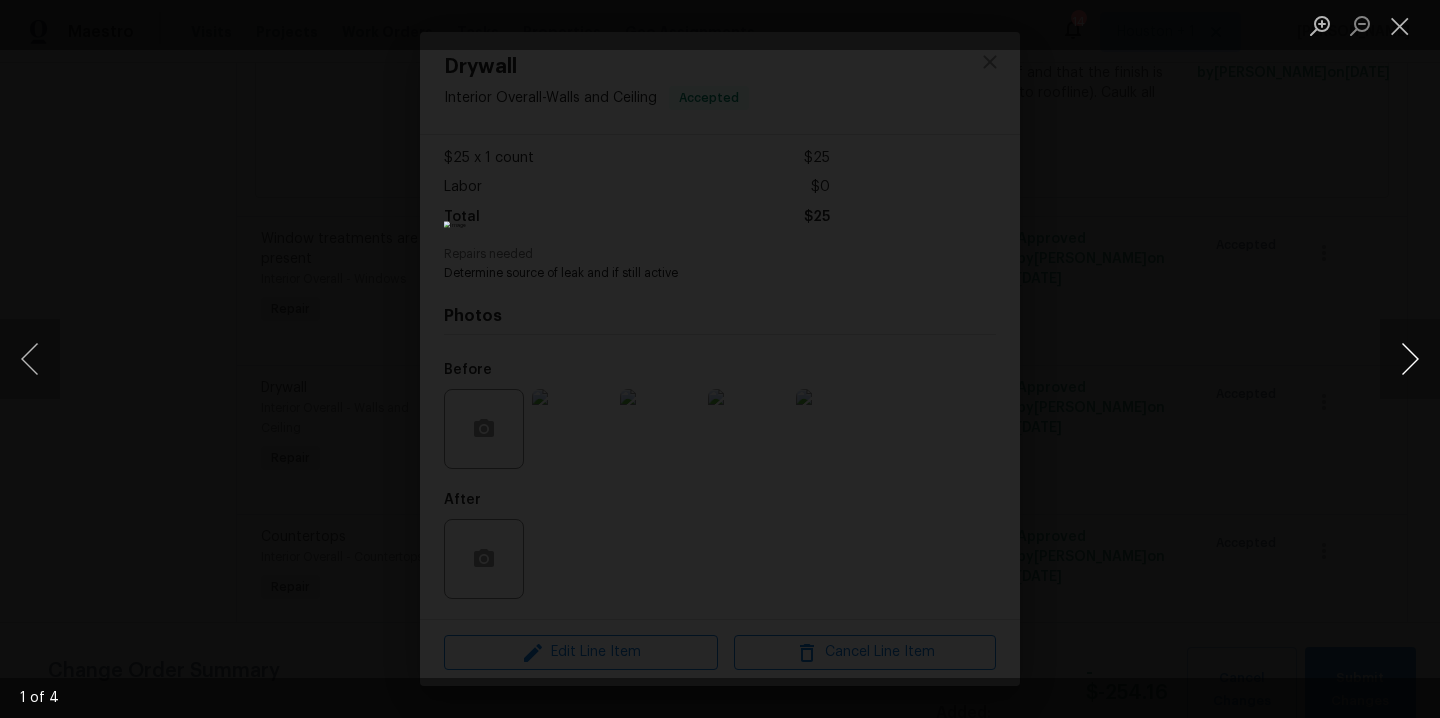 click at bounding box center (1410, 359) 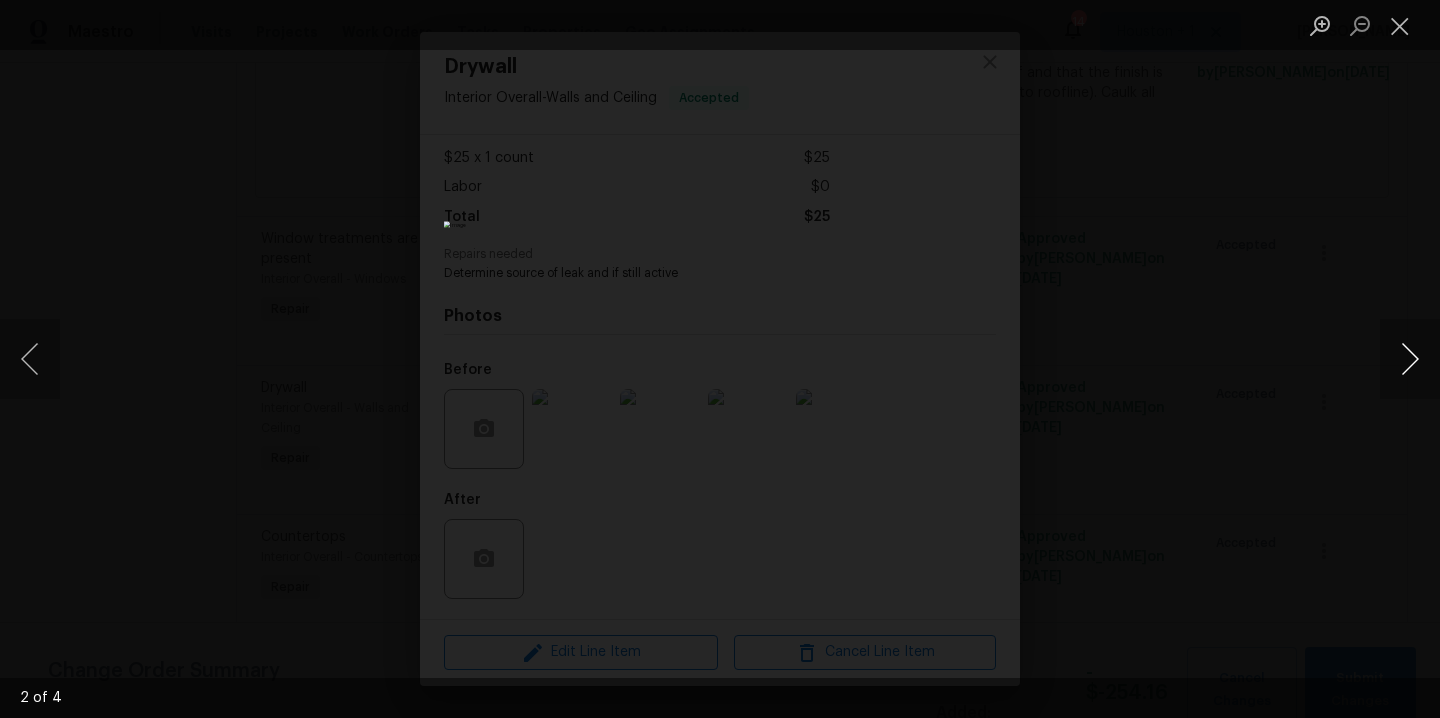 click at bounding box center [1410, 359] 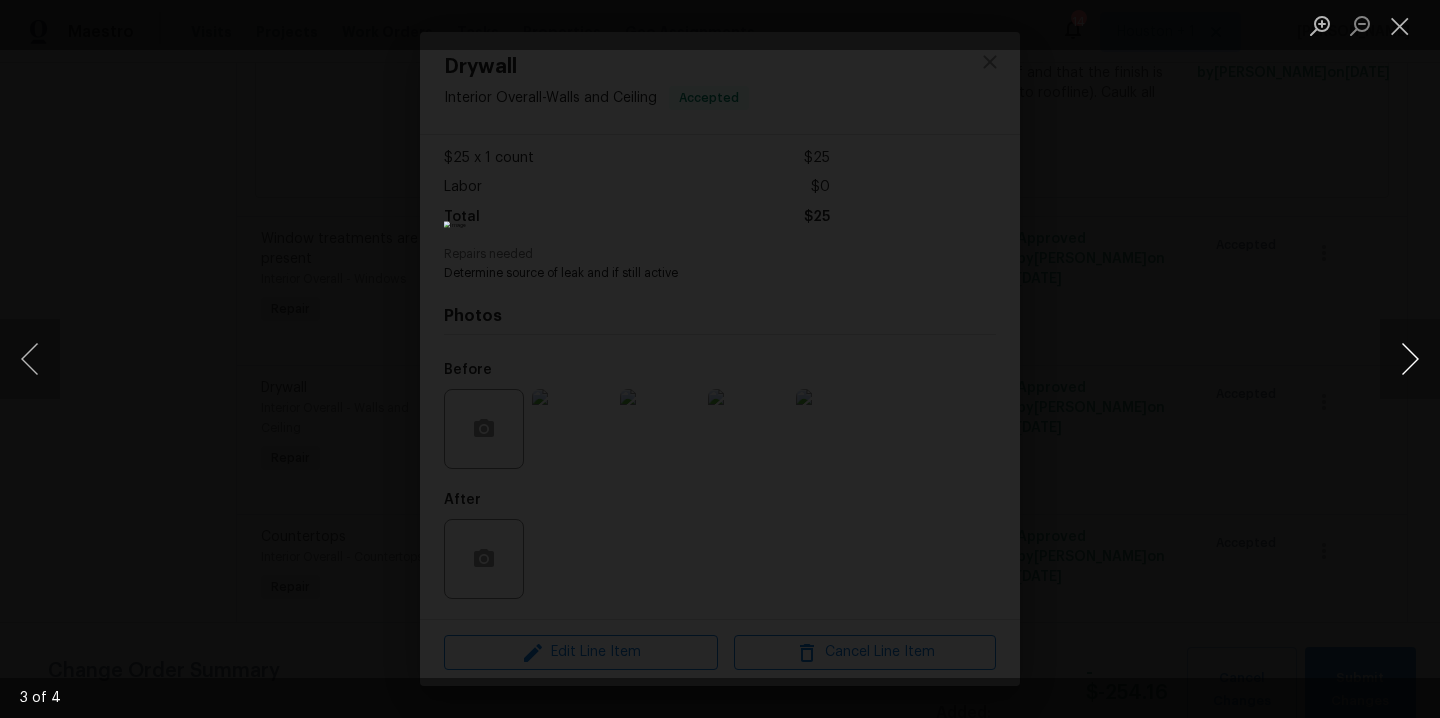 click at bounding box center [1410, 359] 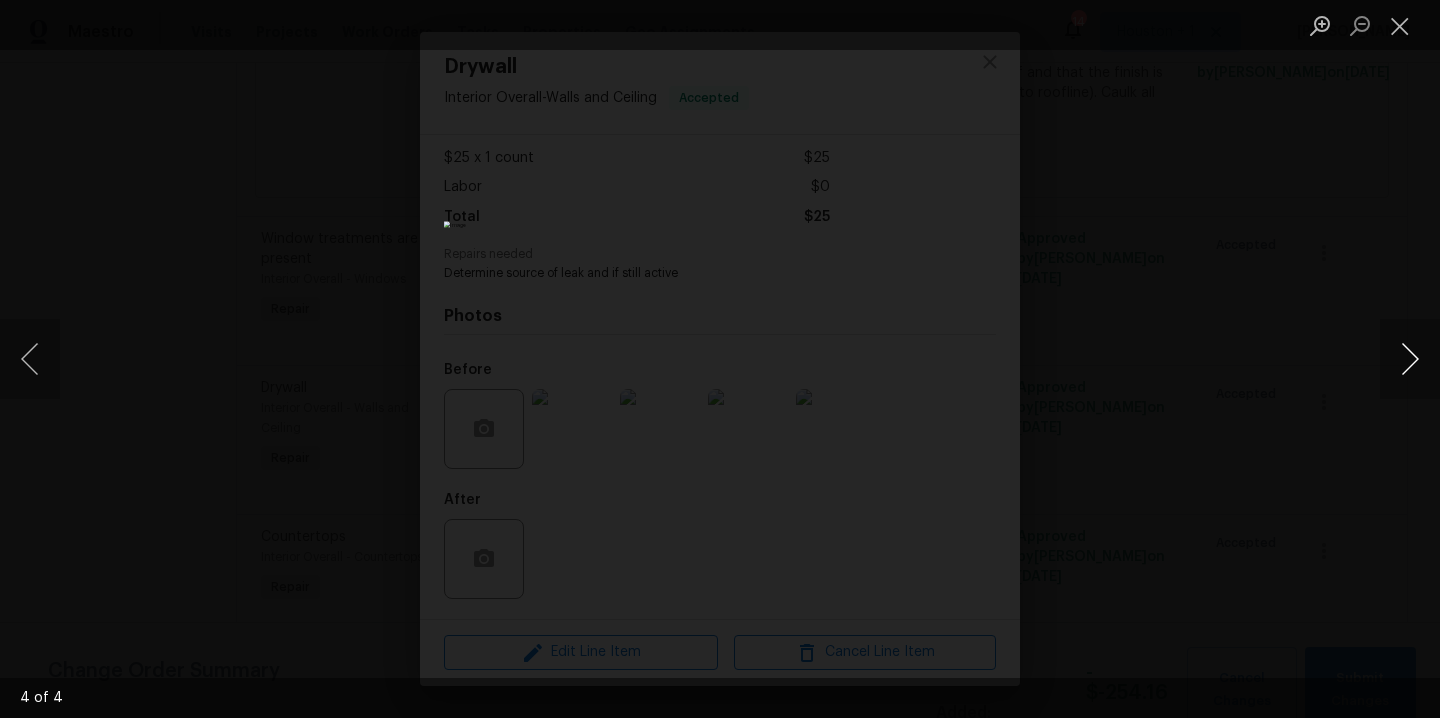 click at bounding box center (1410, 359) 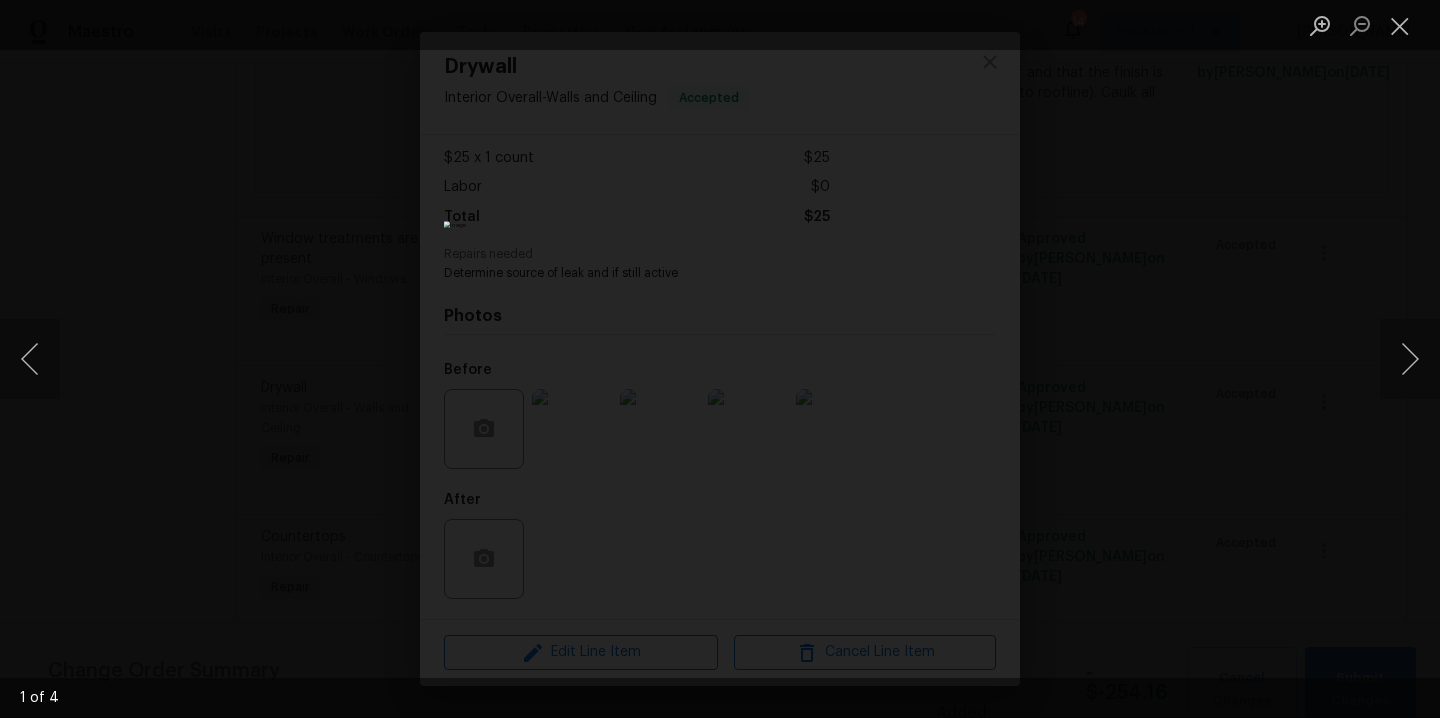 click at bounding box center (720, 359) 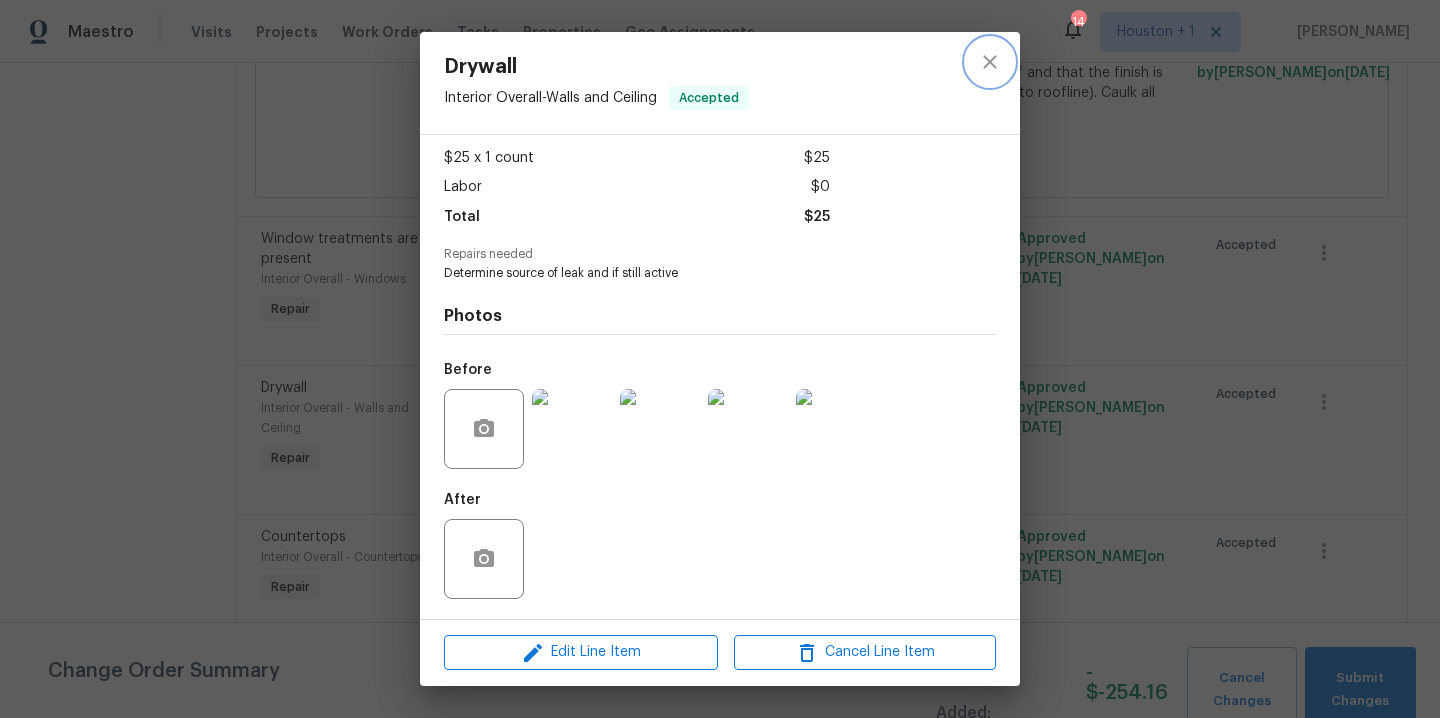 click 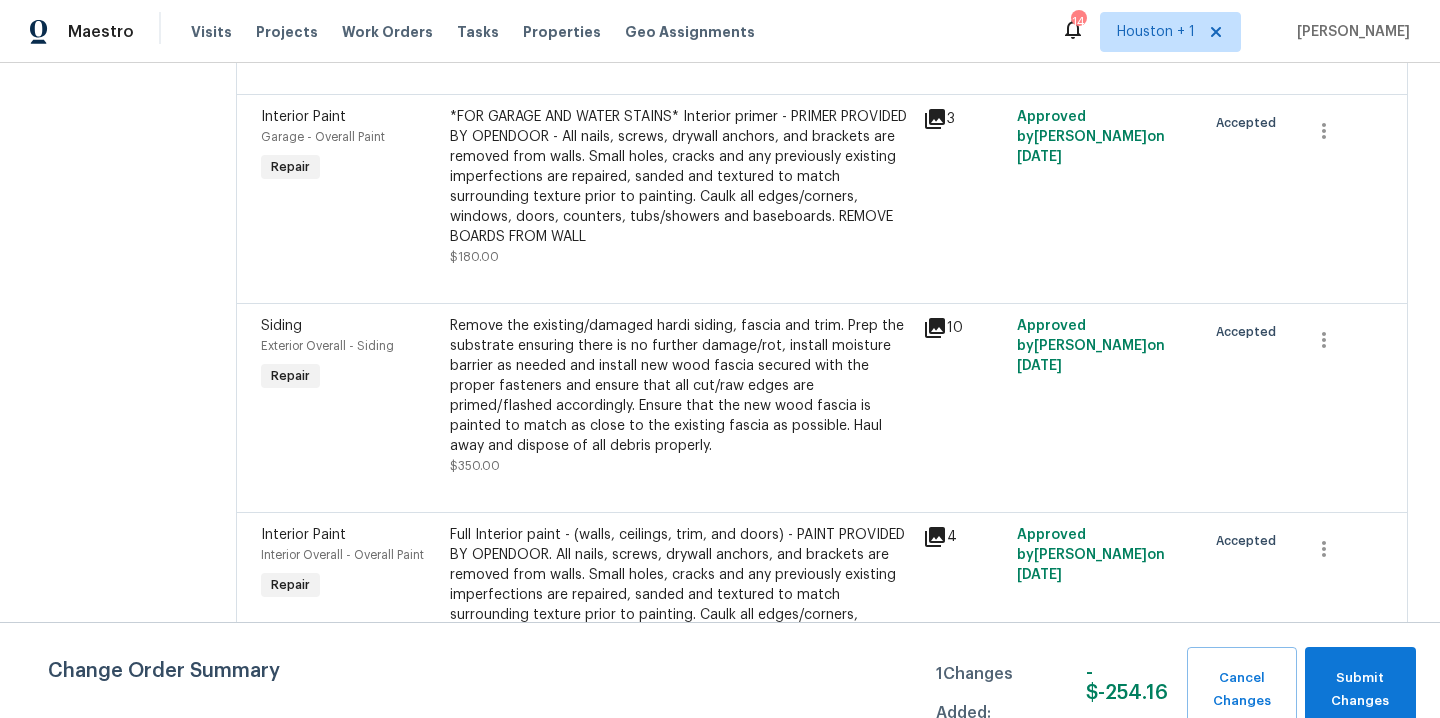 scroll, scrollTop: 0, scrollLeft: 0, axis: both 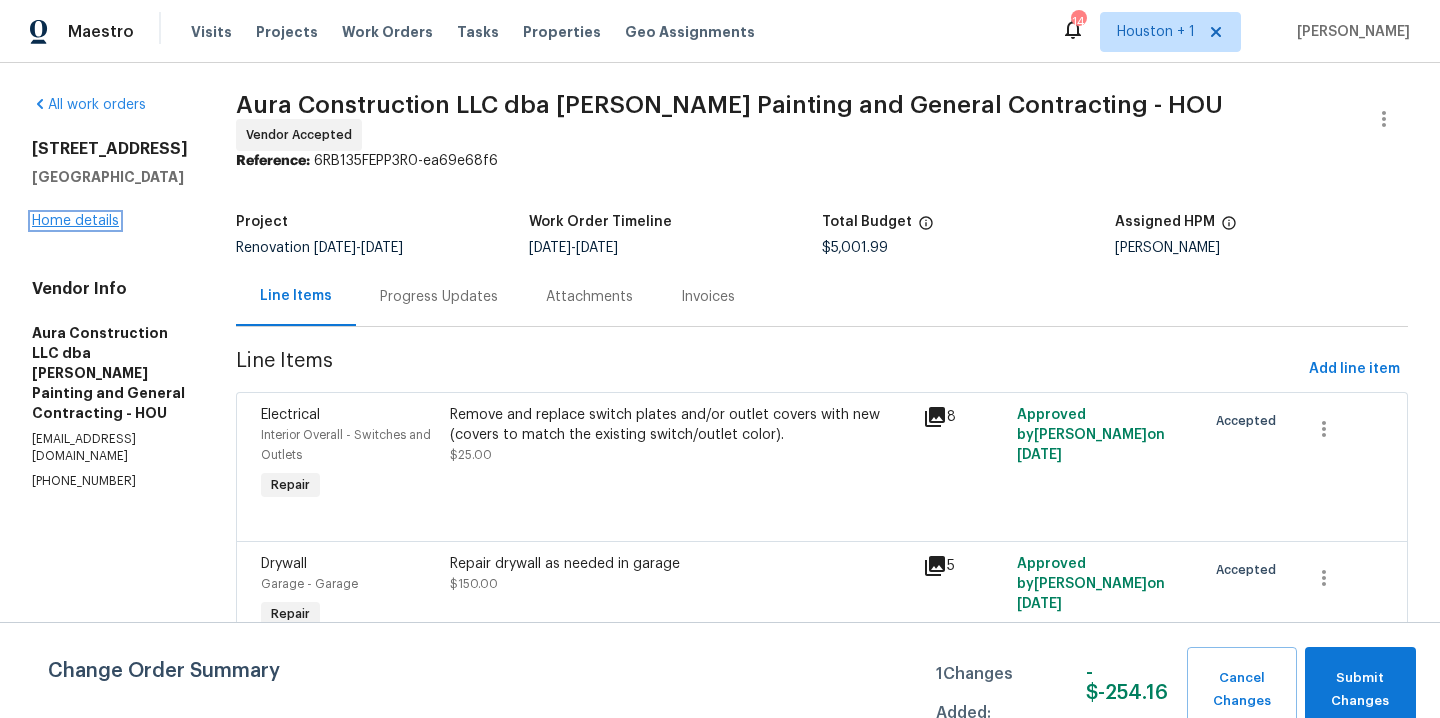 click on "Home details" at bounding box center (75, 221) 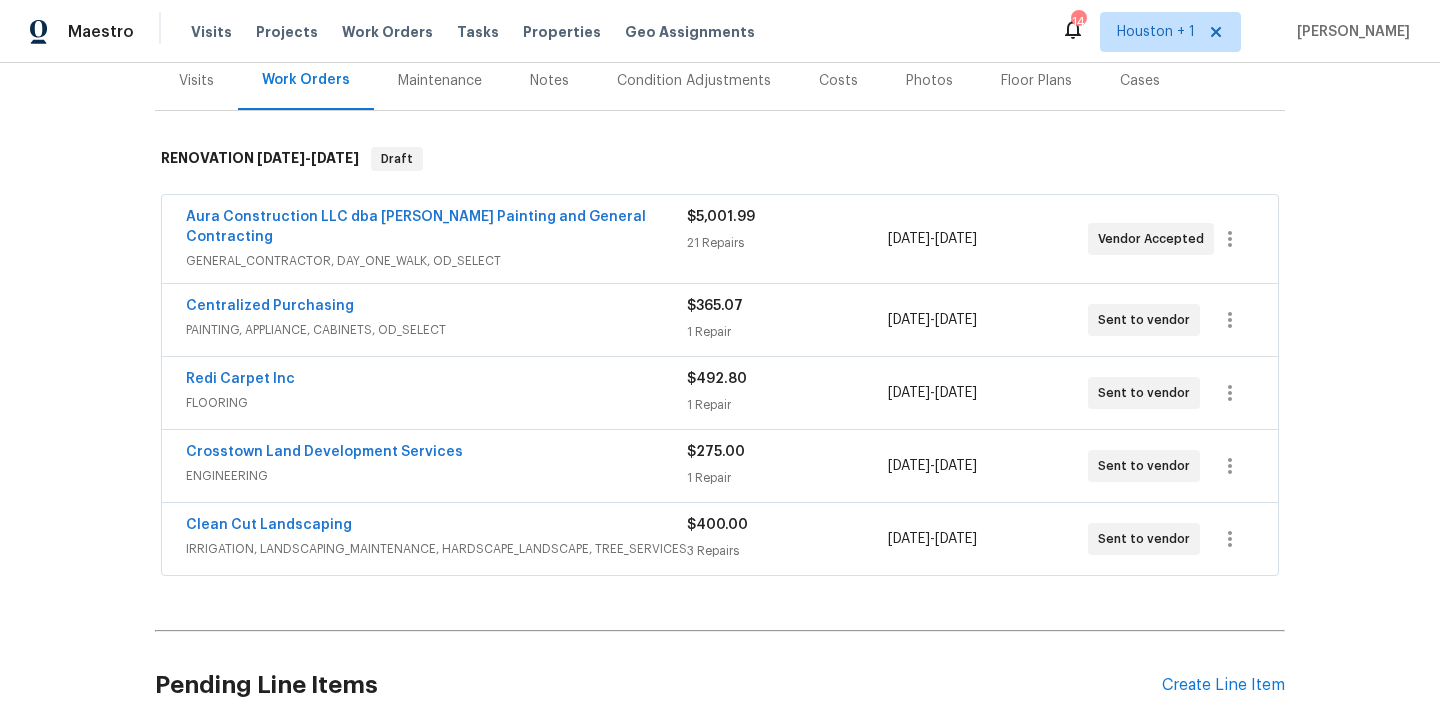 scroll, scrollTop: 241, scrollLeft: 0, axis: vertical 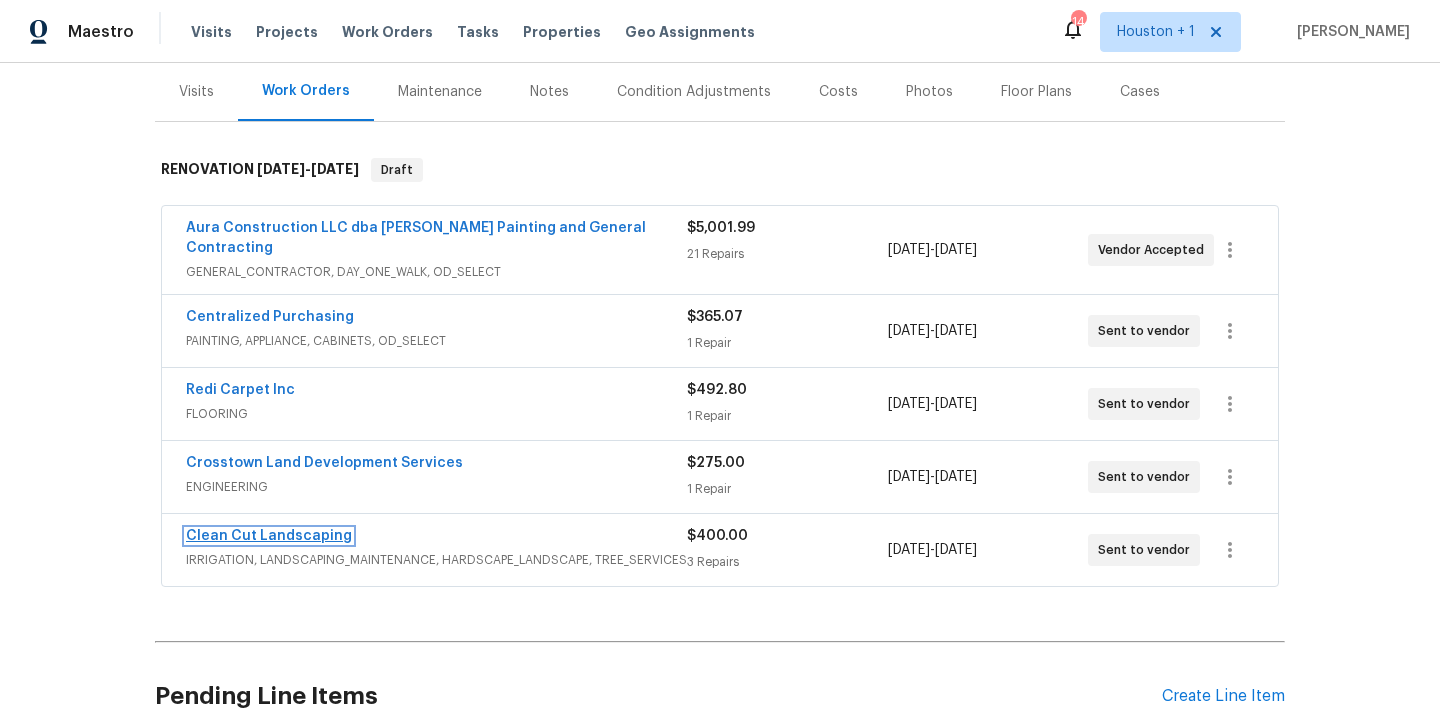 click on "Clean Cut Landscaping" at bounding box center (269, 536) 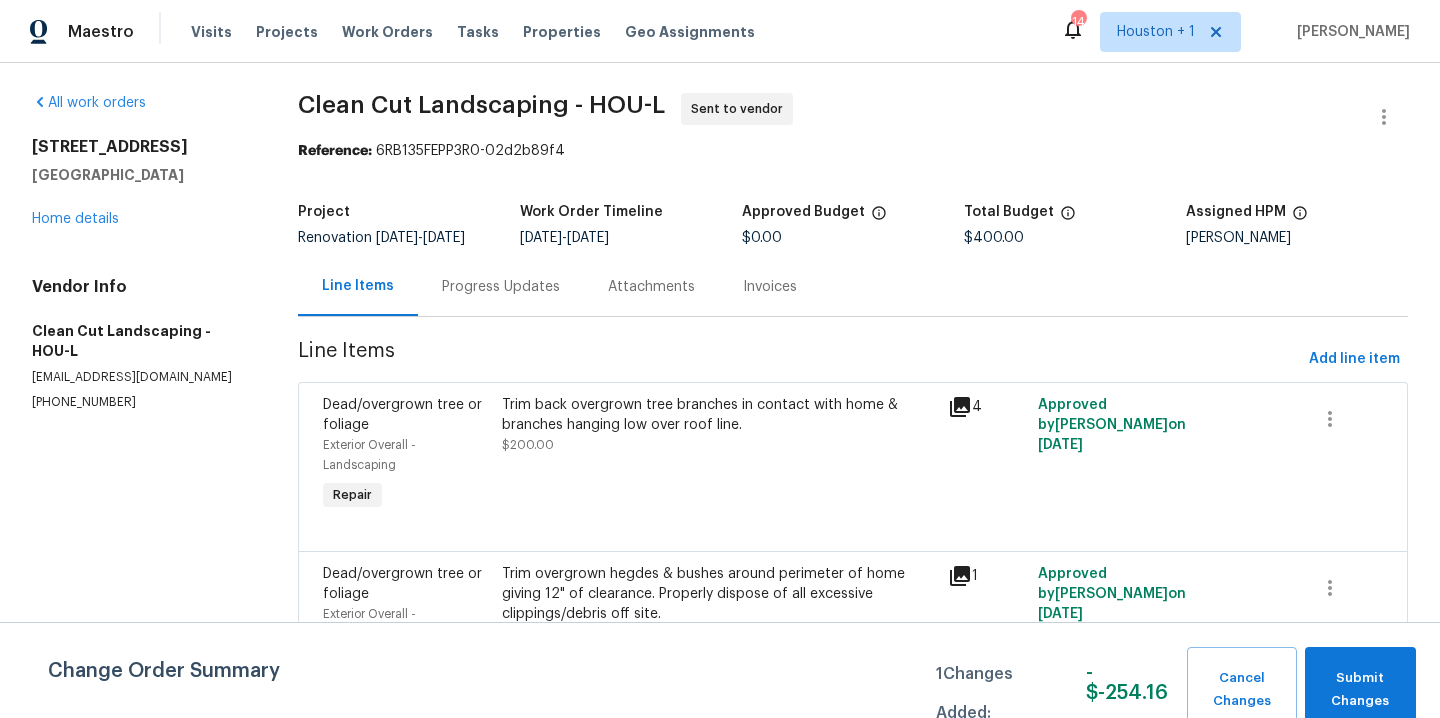 scroll, scrollTop: 0, scrollLeft: 0, axis: both 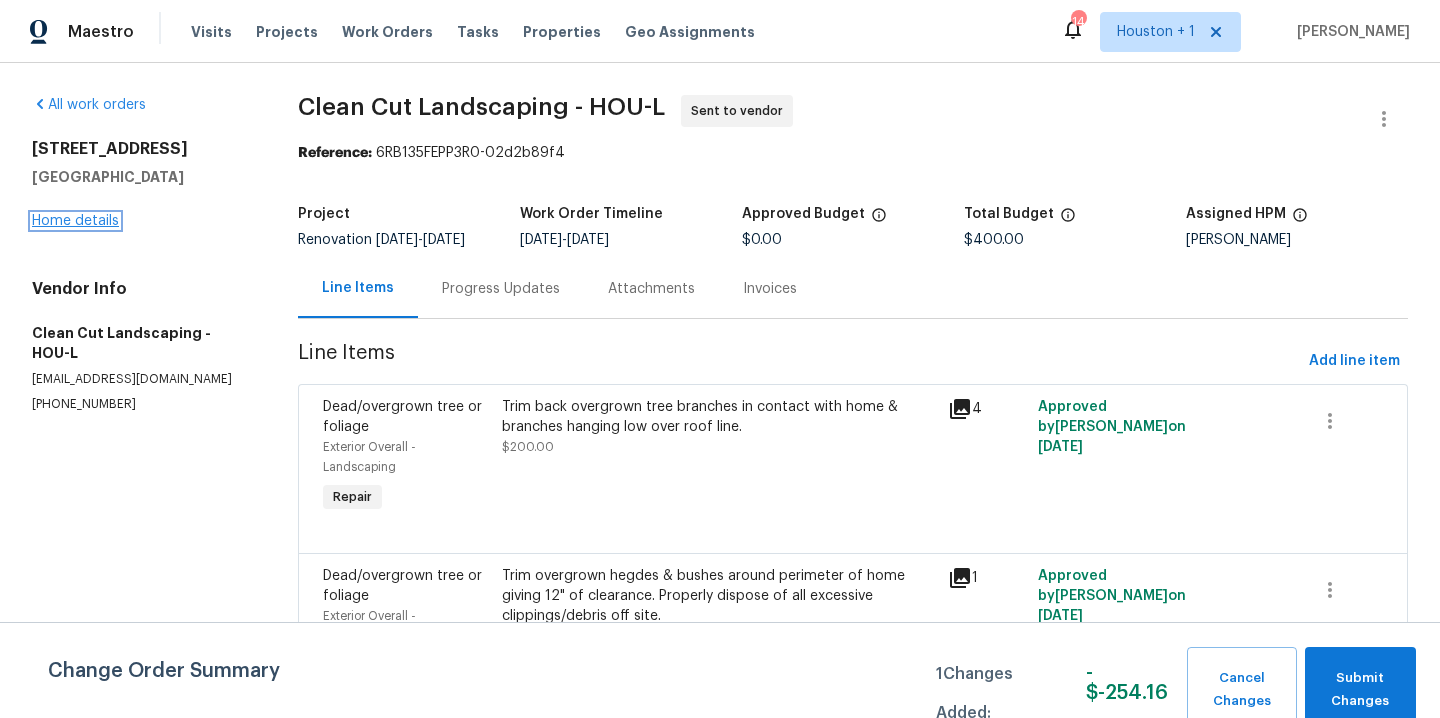 click on "Home details" at bounding box center [75, 221] 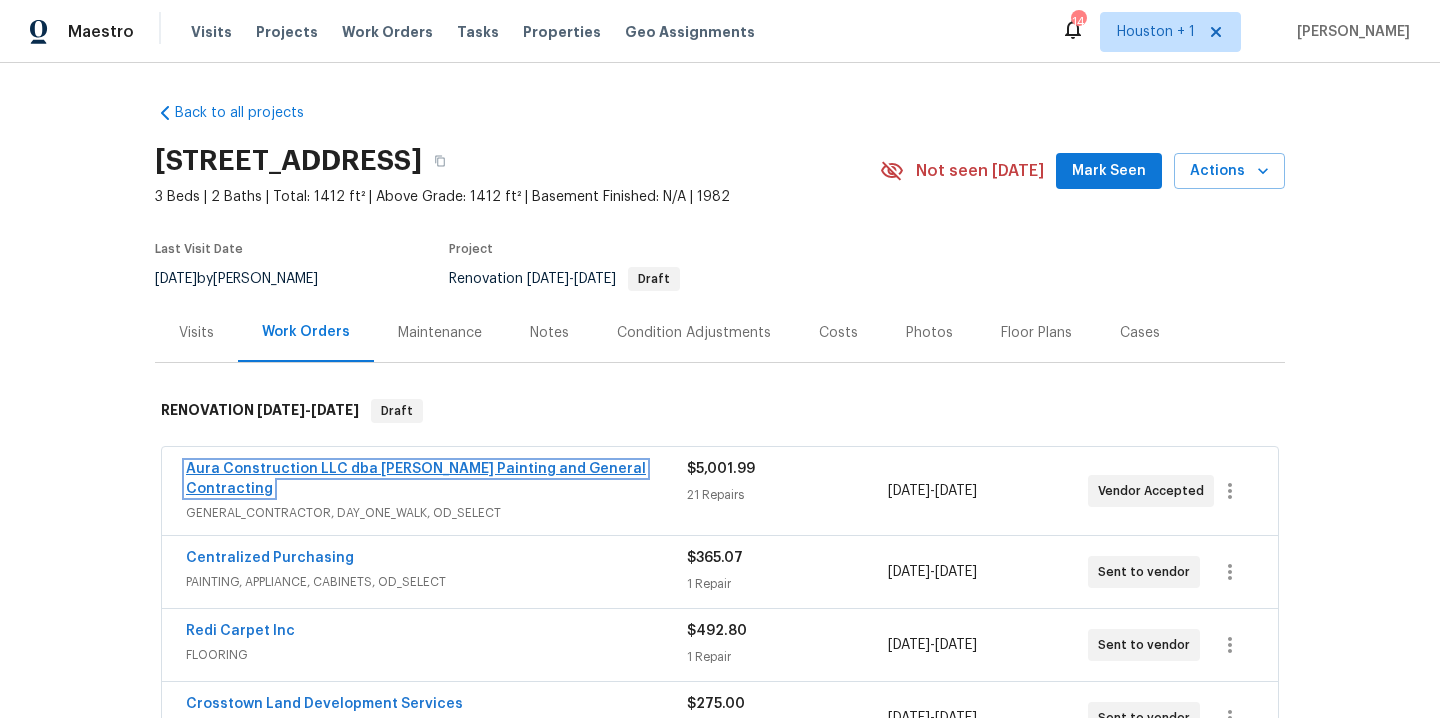 click on "Aura Construction LLC dba Logan's Painting and General Contracting" at bounding box center (416, 479) 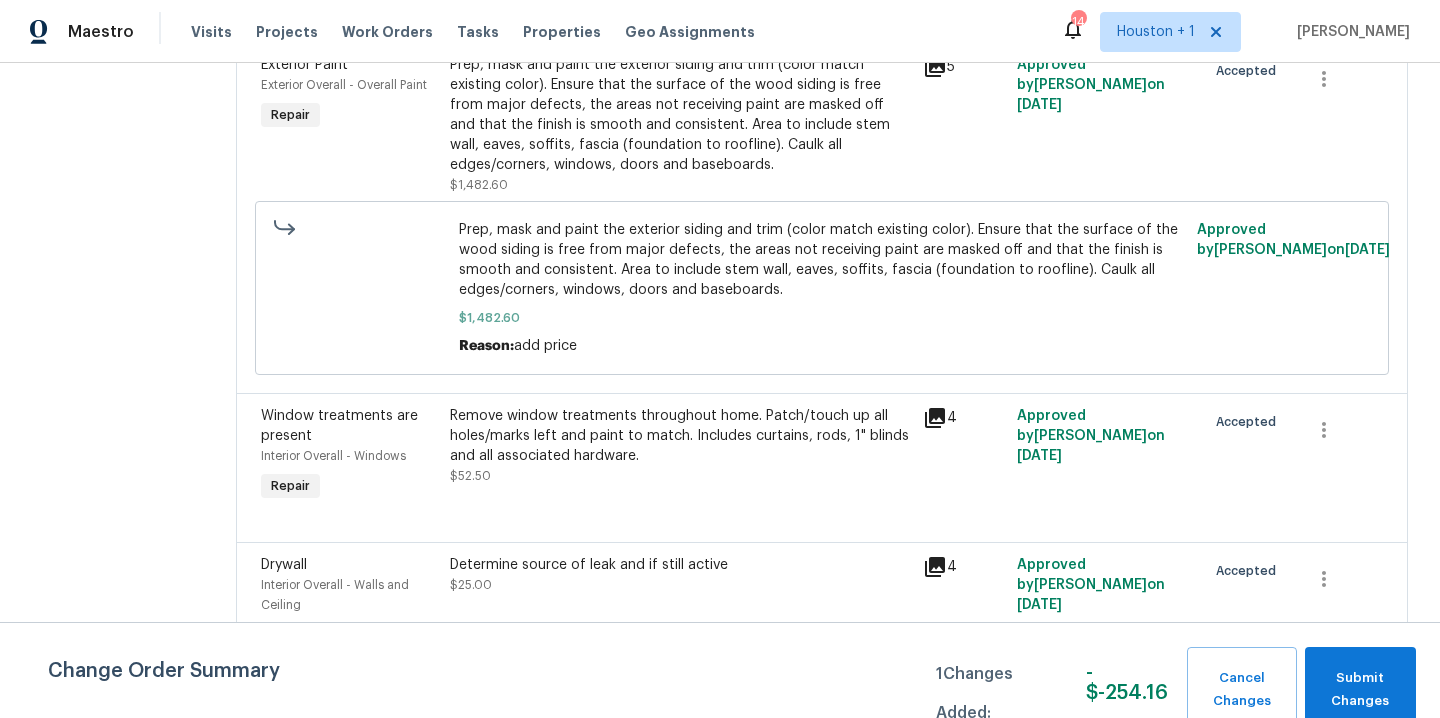 scroll, scrollTop: 1863, scrollLeft: 0, axis: vertical 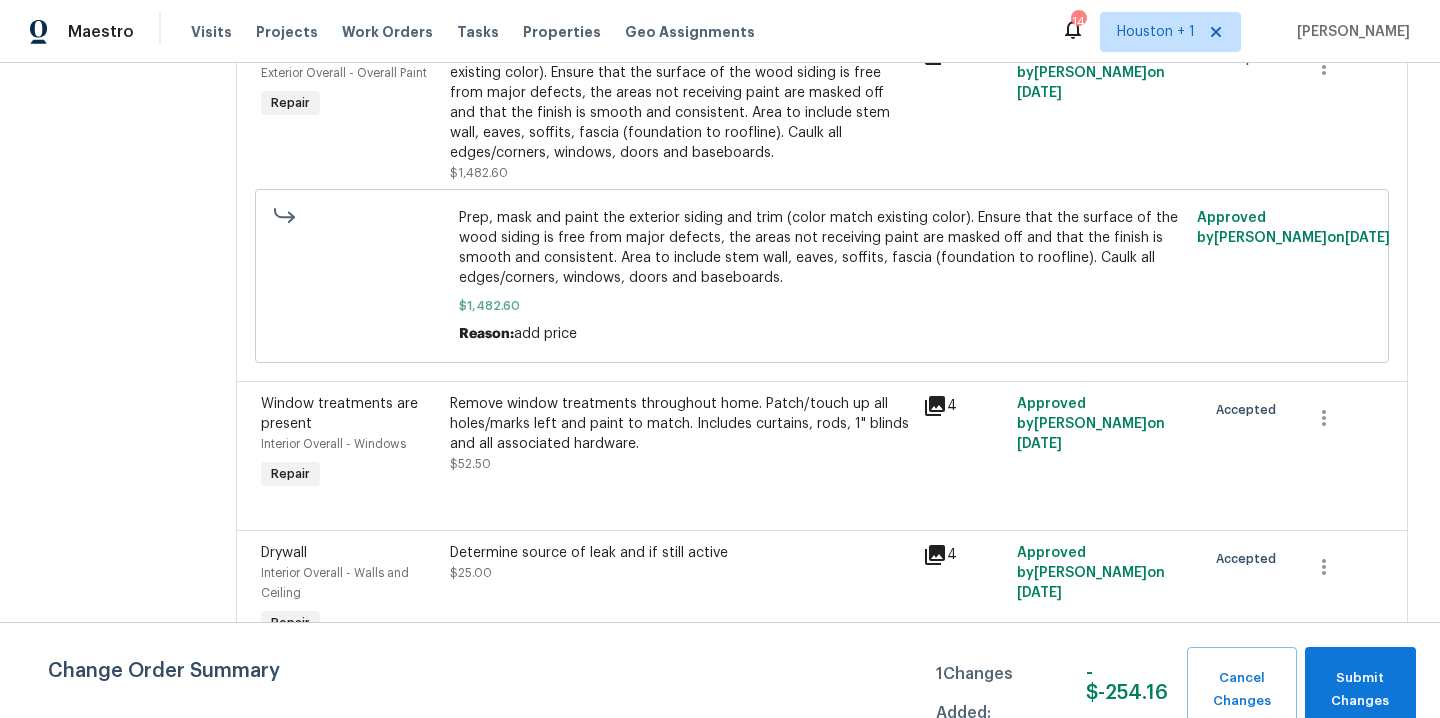 click on "Remove window treatments throughout home. Patch/touch up all holes/marks left and paint to match. Includes curtains, rods,  1" blinds and all associated hardware." at bounding box center [680, 424] 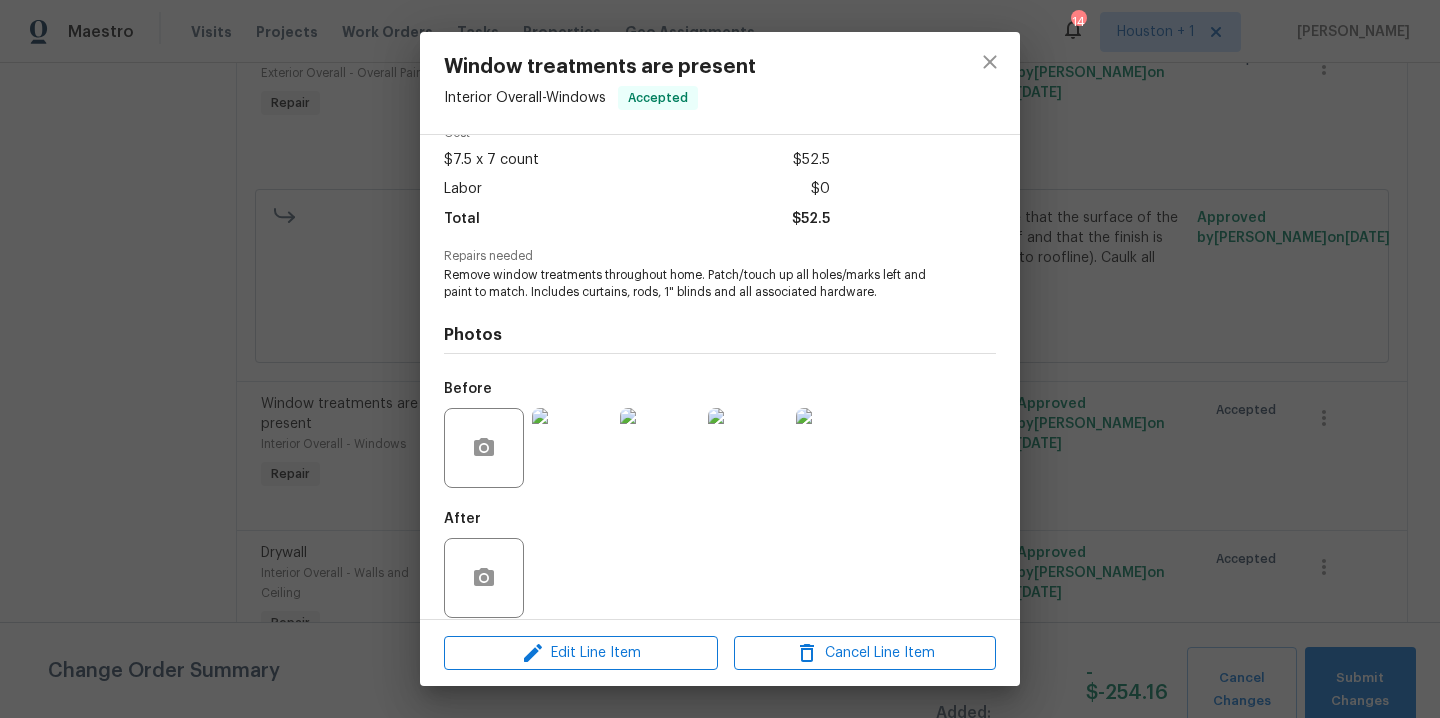 scroll, scrollTop: 133, scrollLeft: 0, axis: vertical 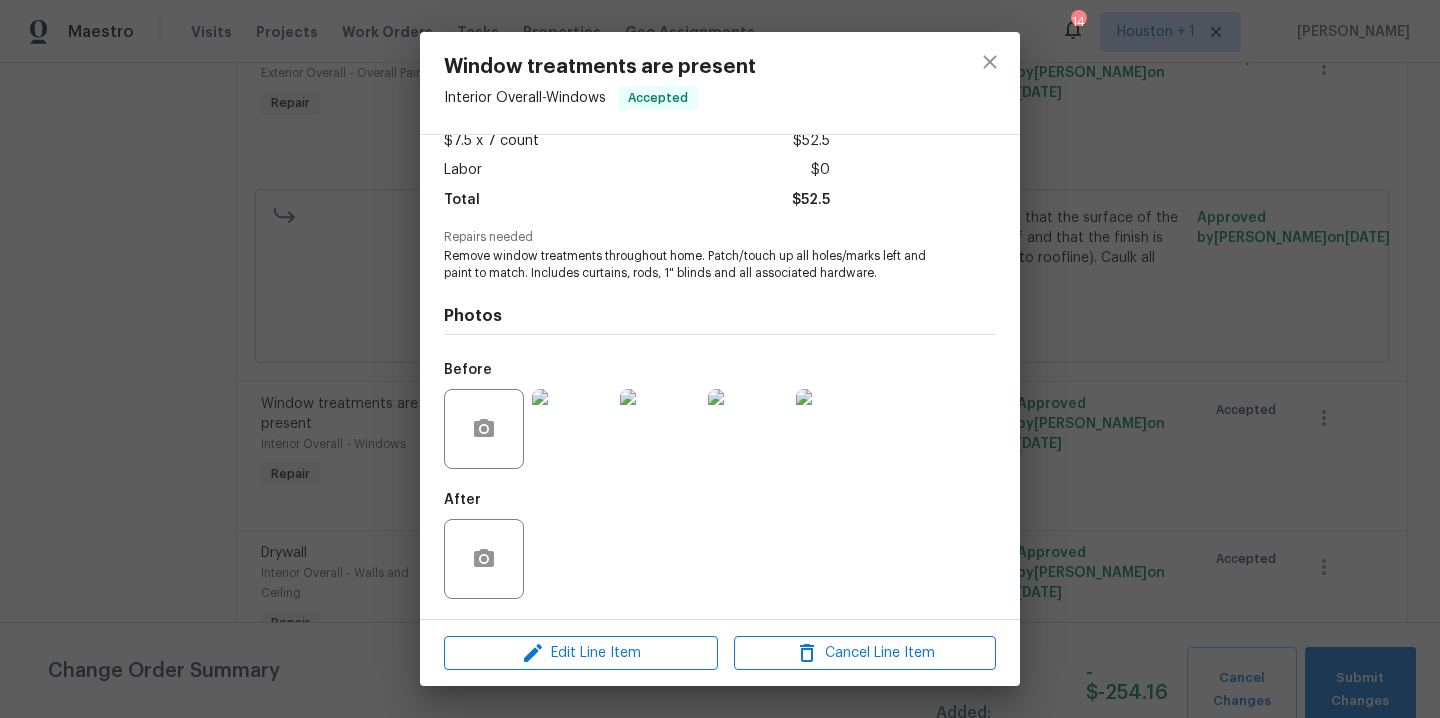 click at bounding box center (572, 429) 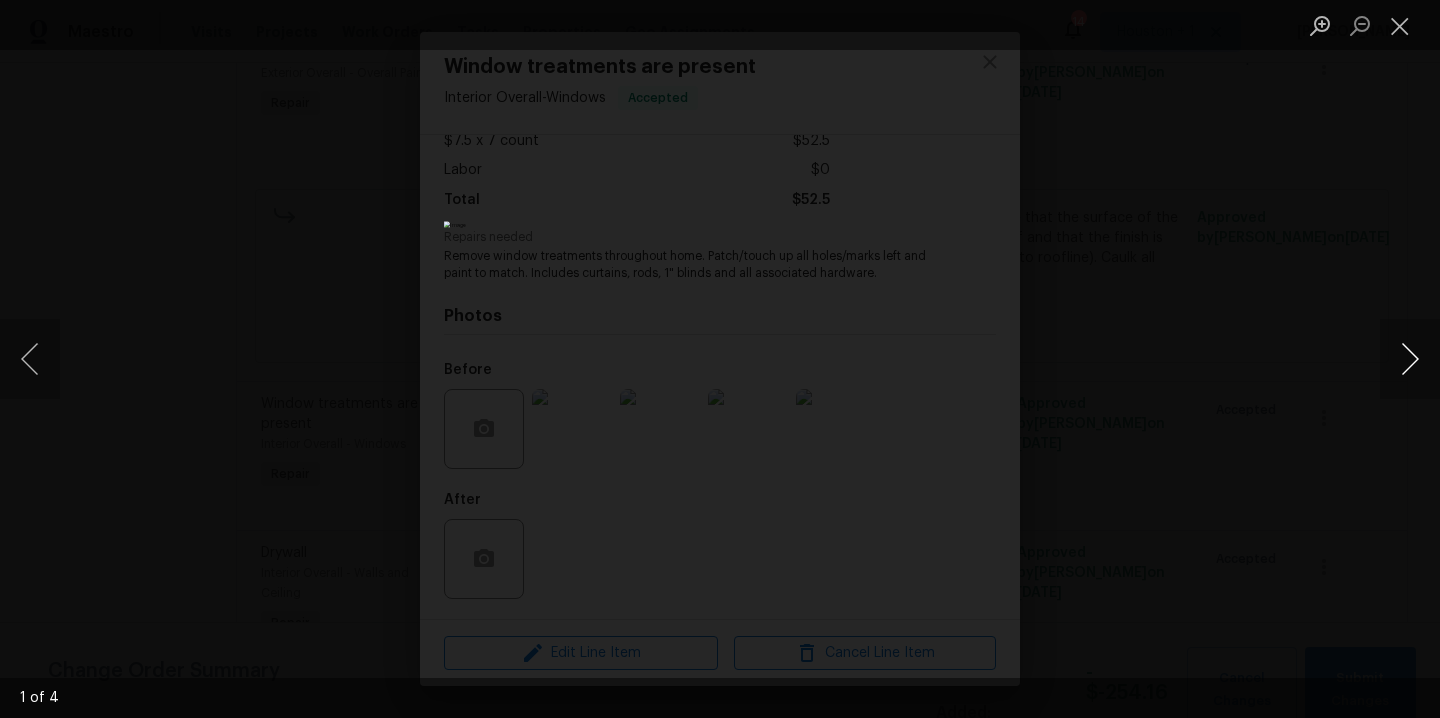 click at bounding box center [1410, 359] 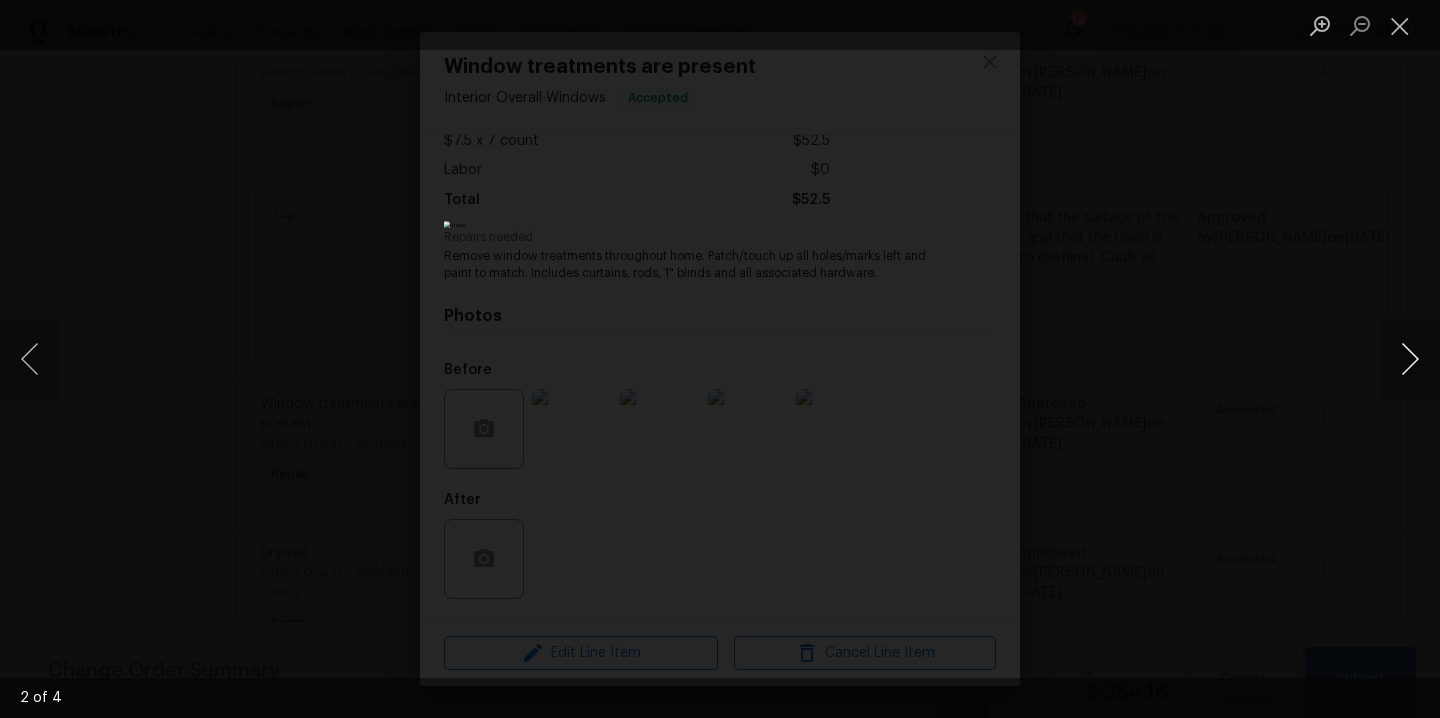 click at bounding box center (1410, 359) 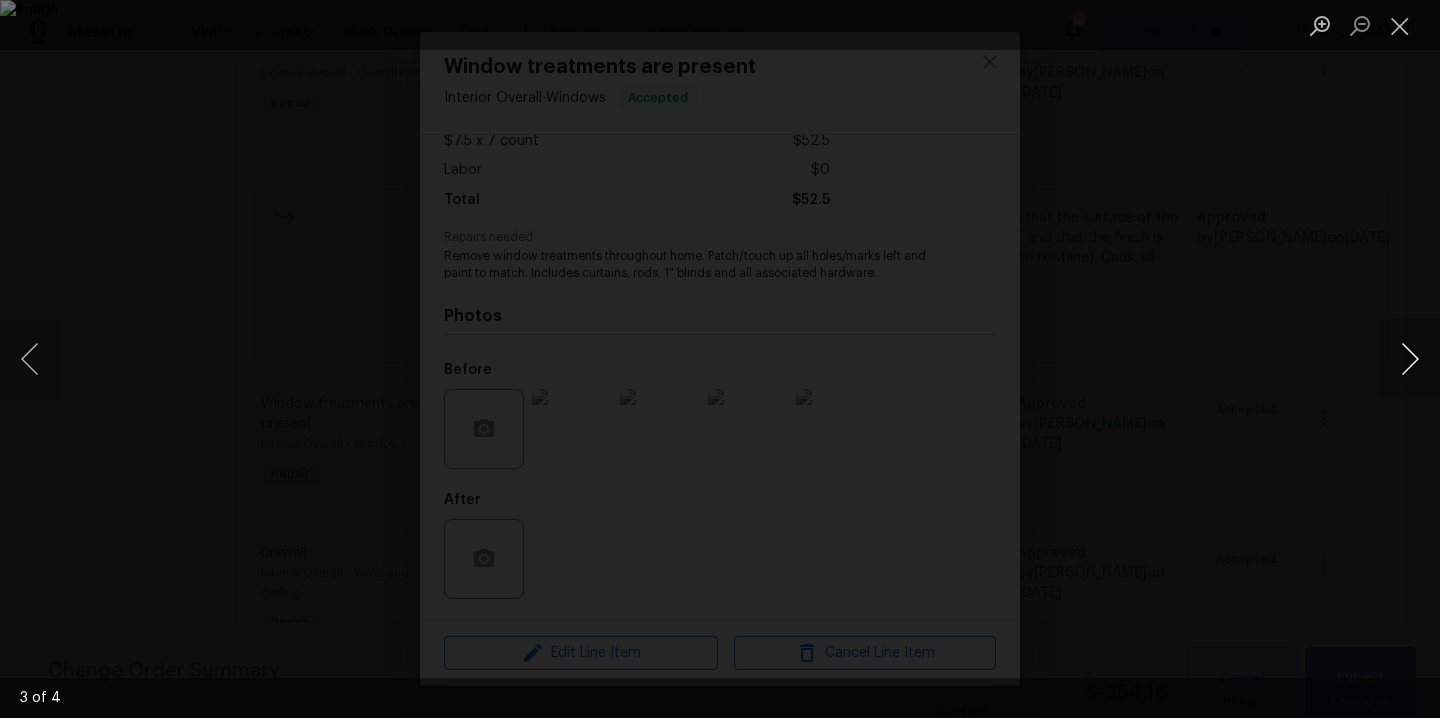 click at bounding box center [1410, 359] 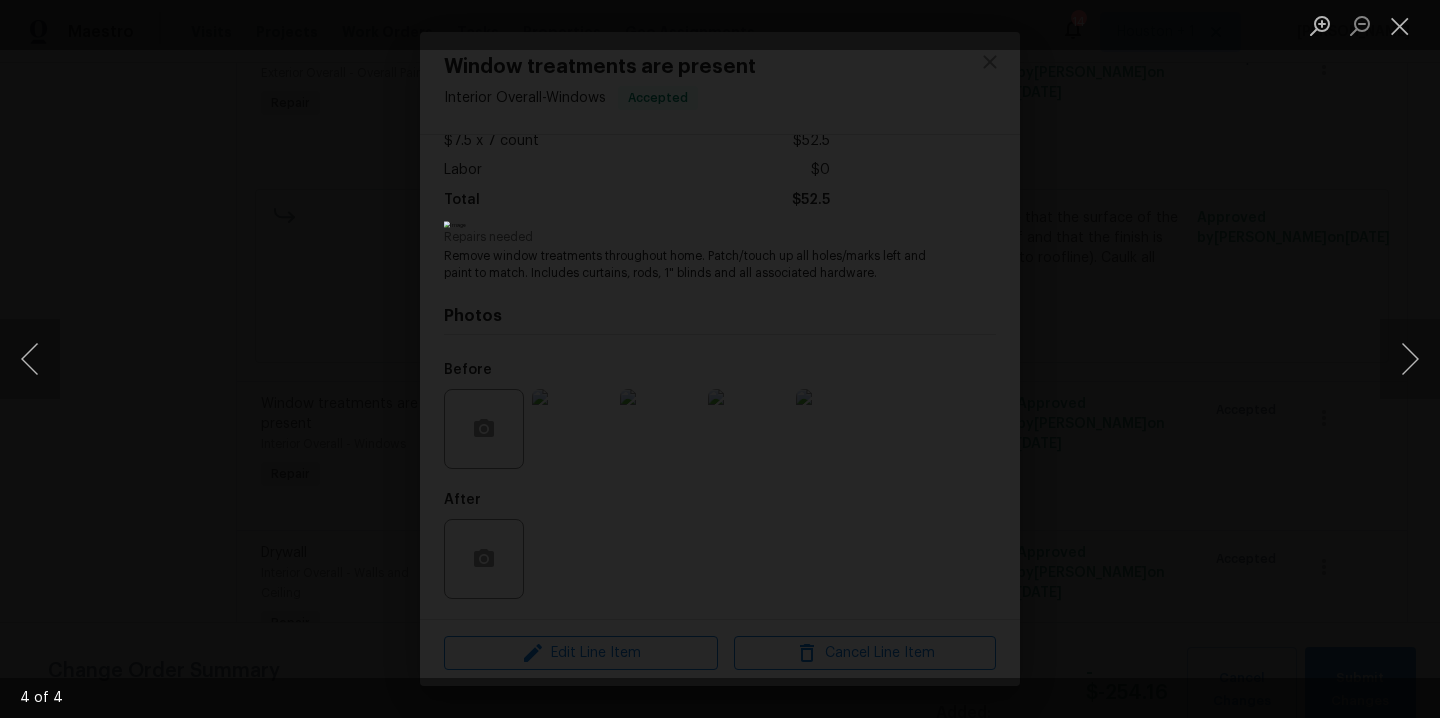 click at bounding box center (720, 359) 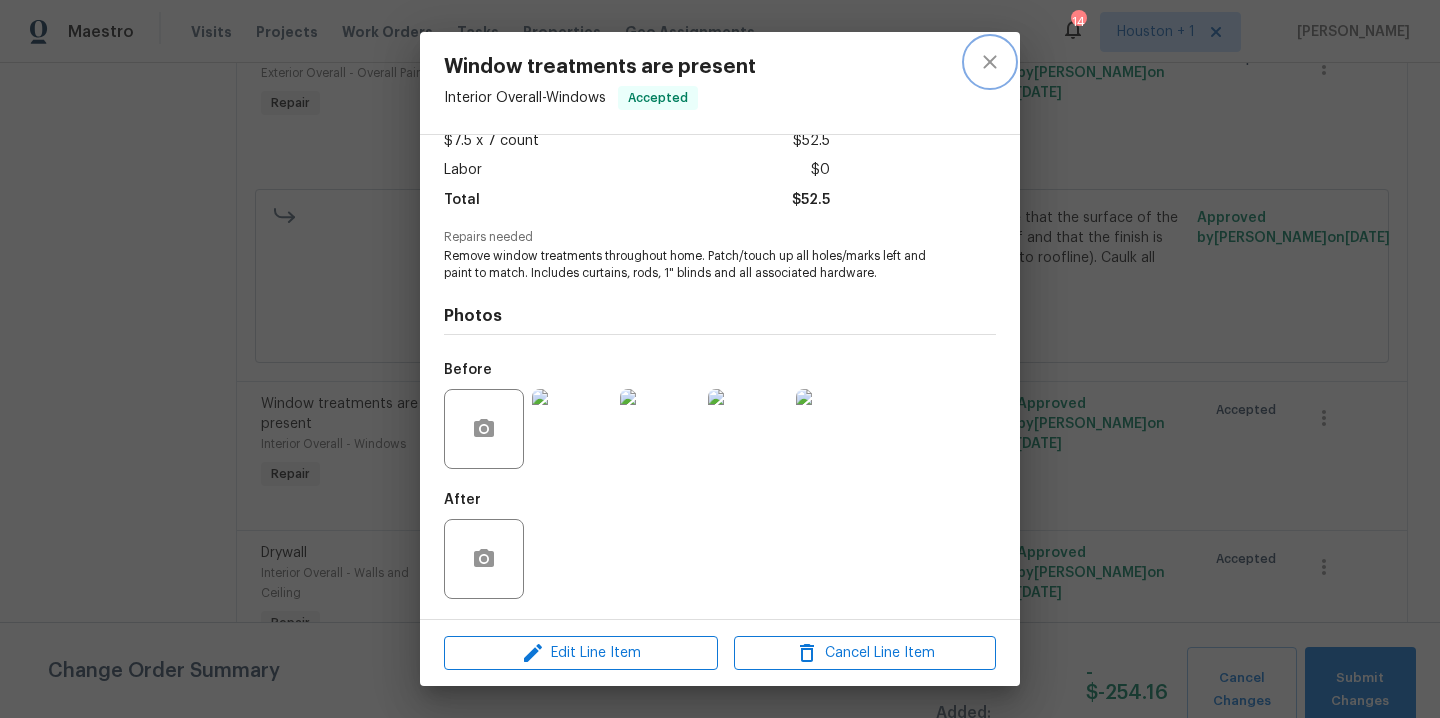 click 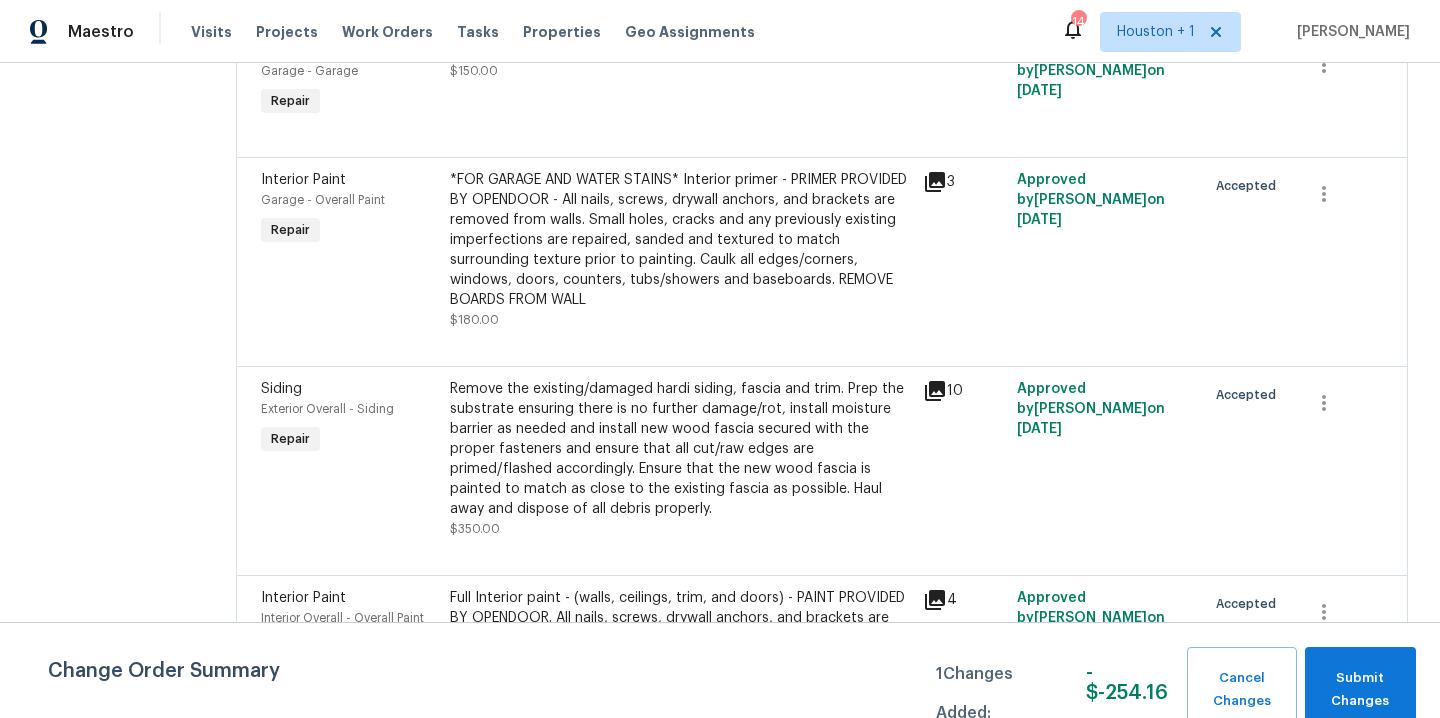 scroll, scrollTop: 0, scrollLeft: 0, axis: both 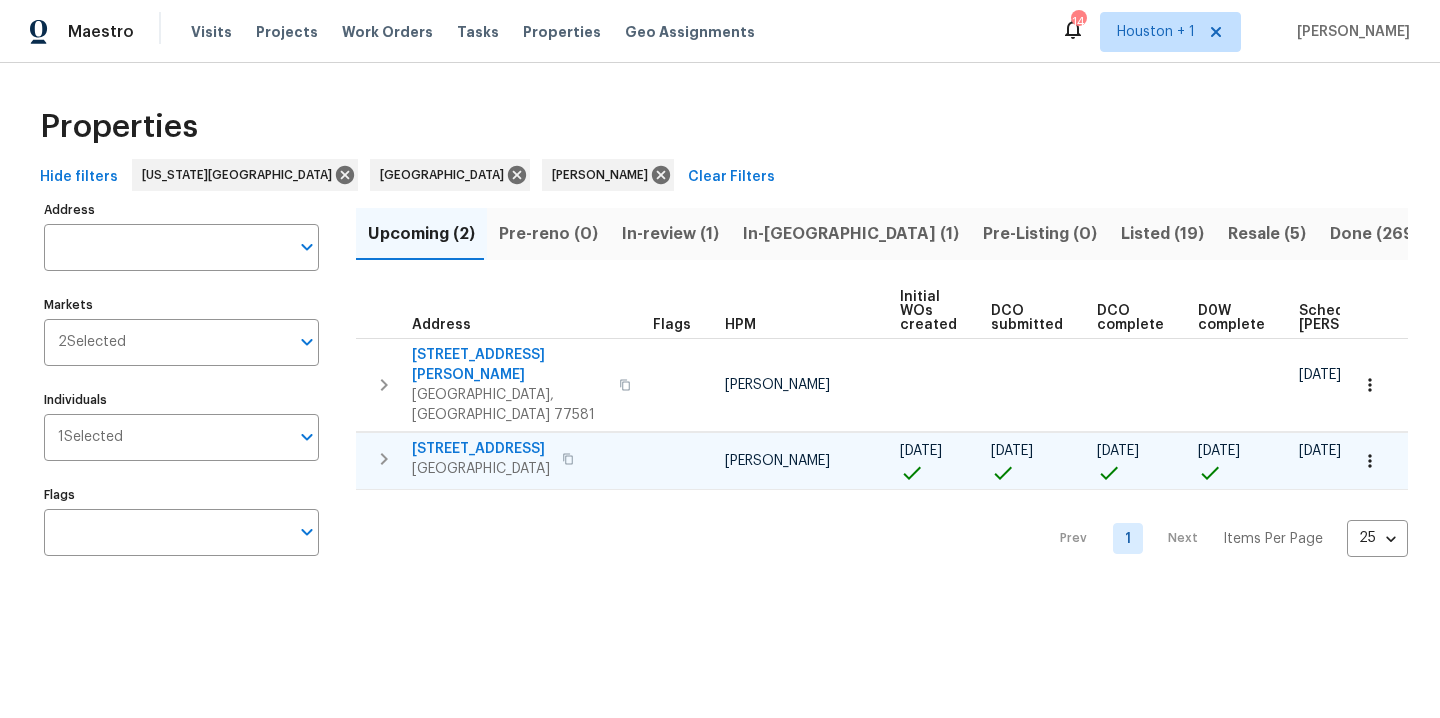 click 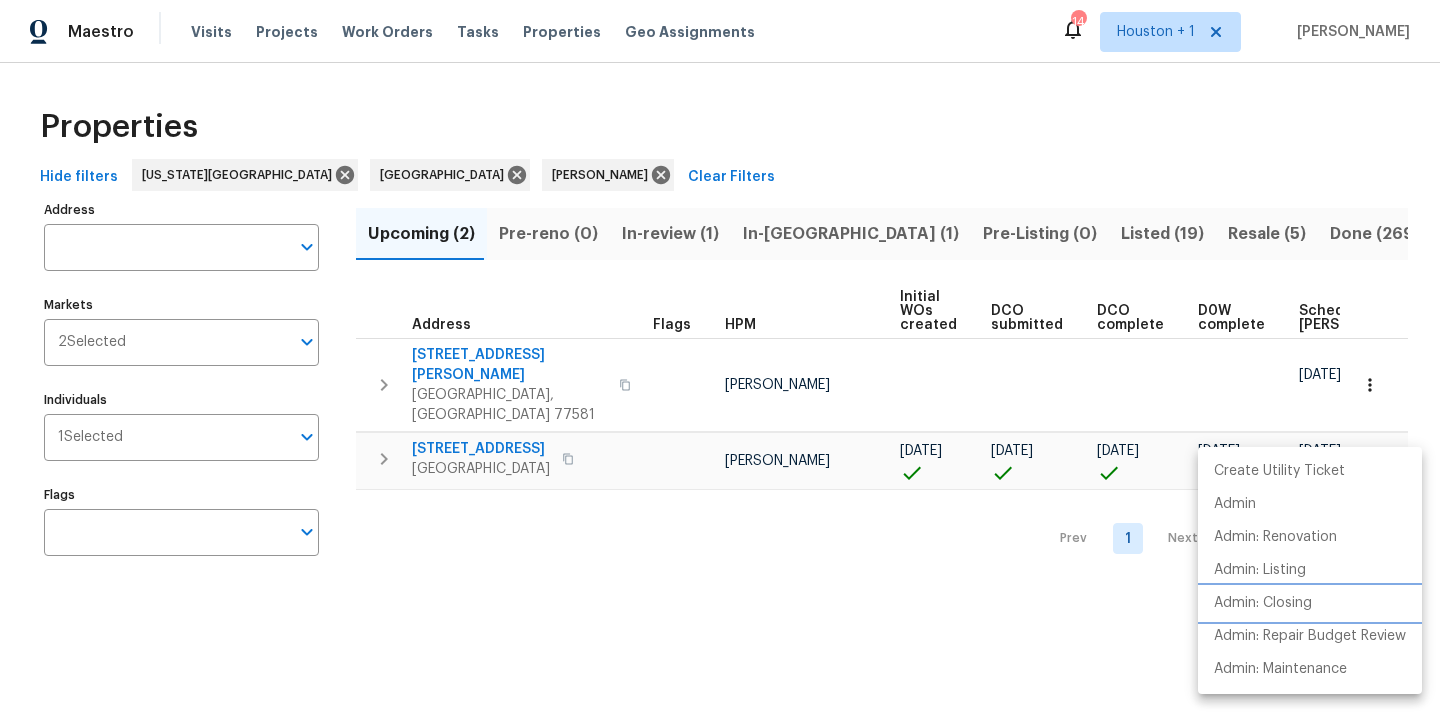click on "Admin: Closing" at bounding box center (1263, 603) 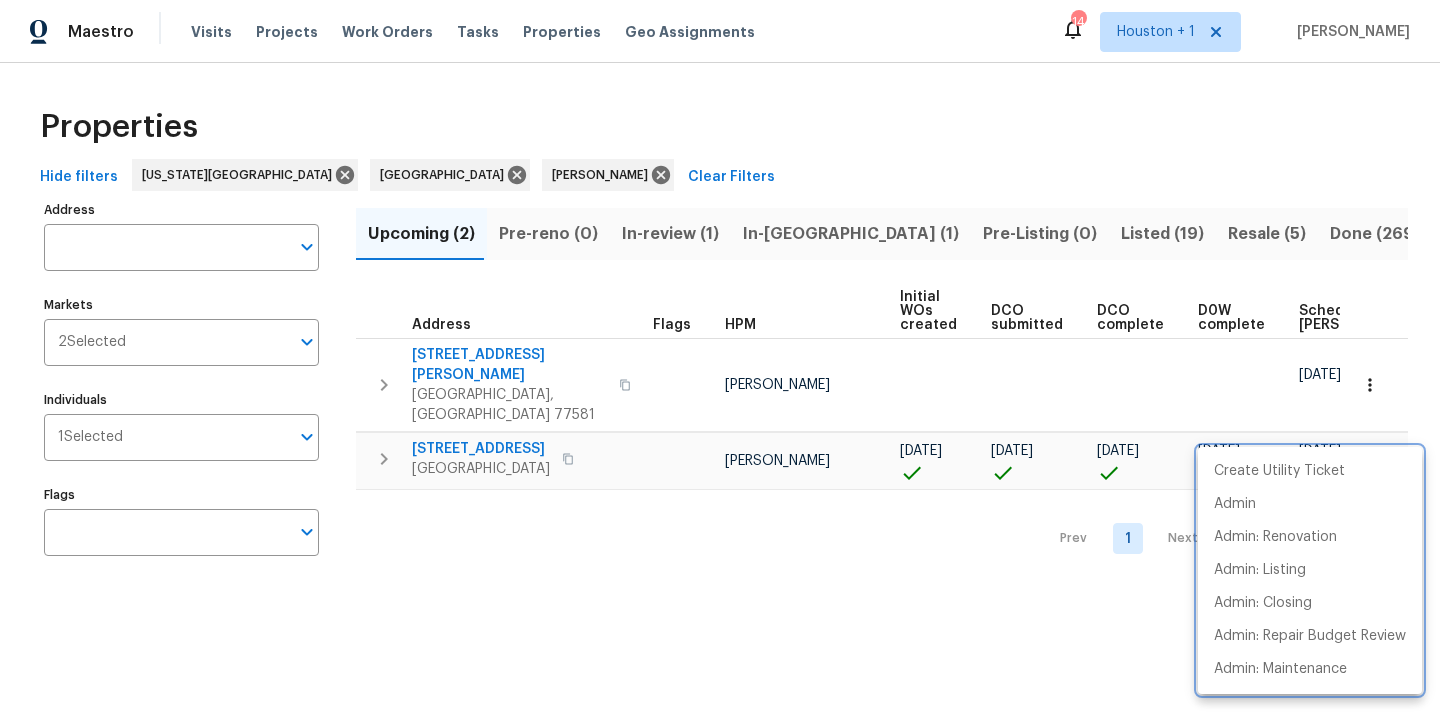 click at bounding box center (720, 359) 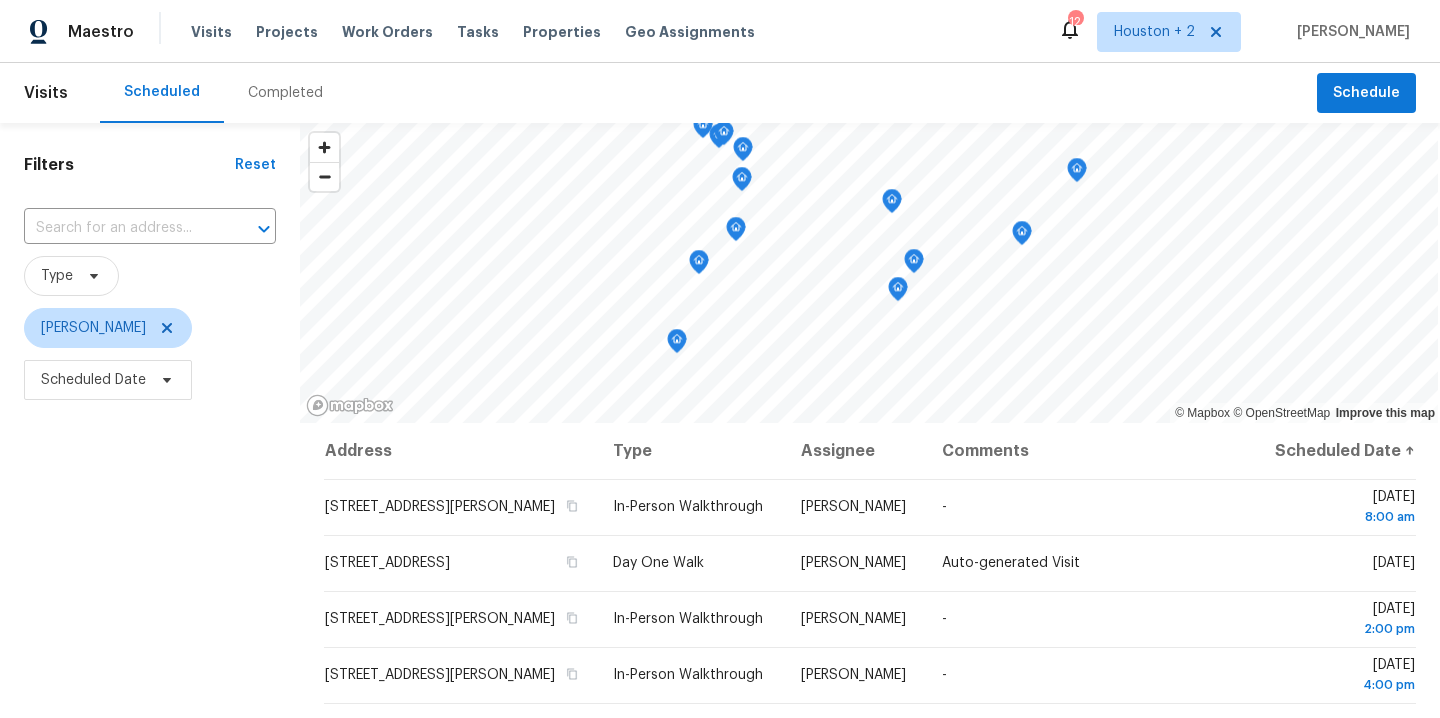 scroll, scrollTop: 0, scrollLeft: 0, axis: both 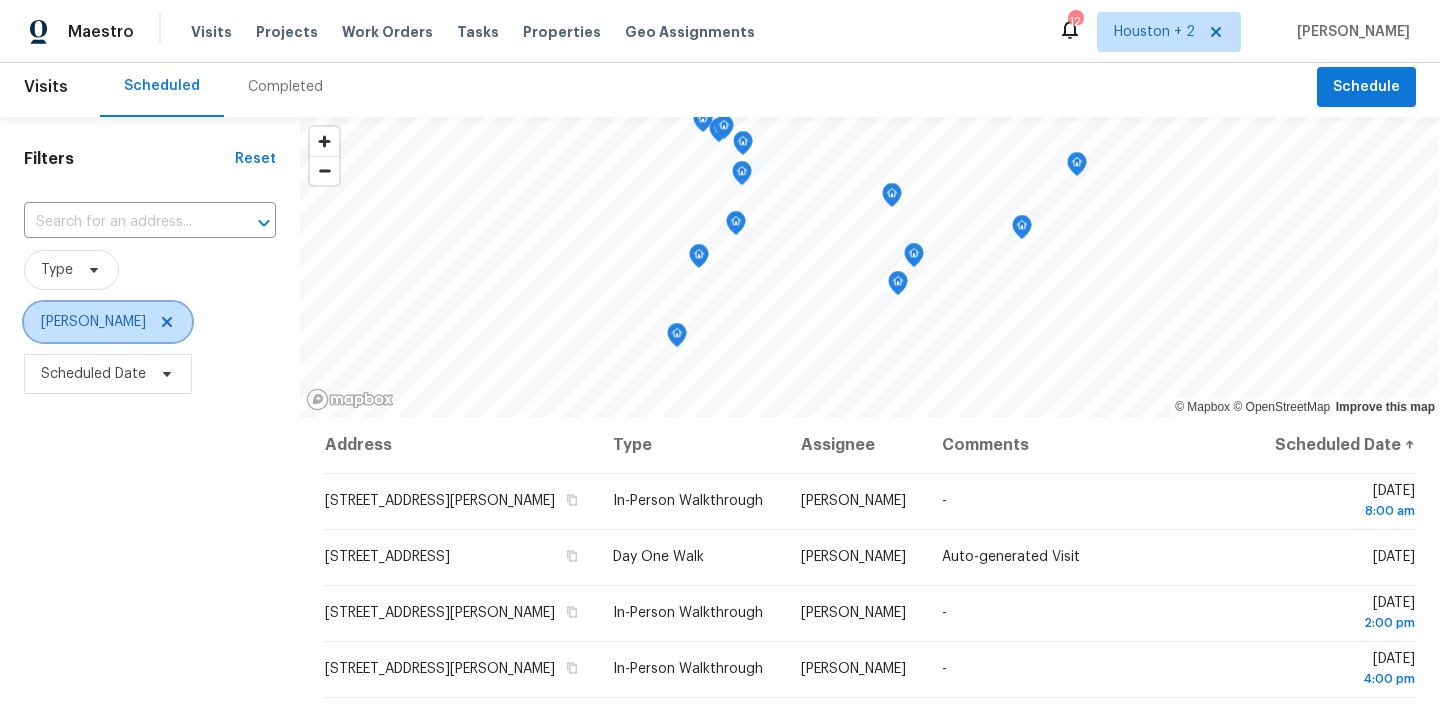 click 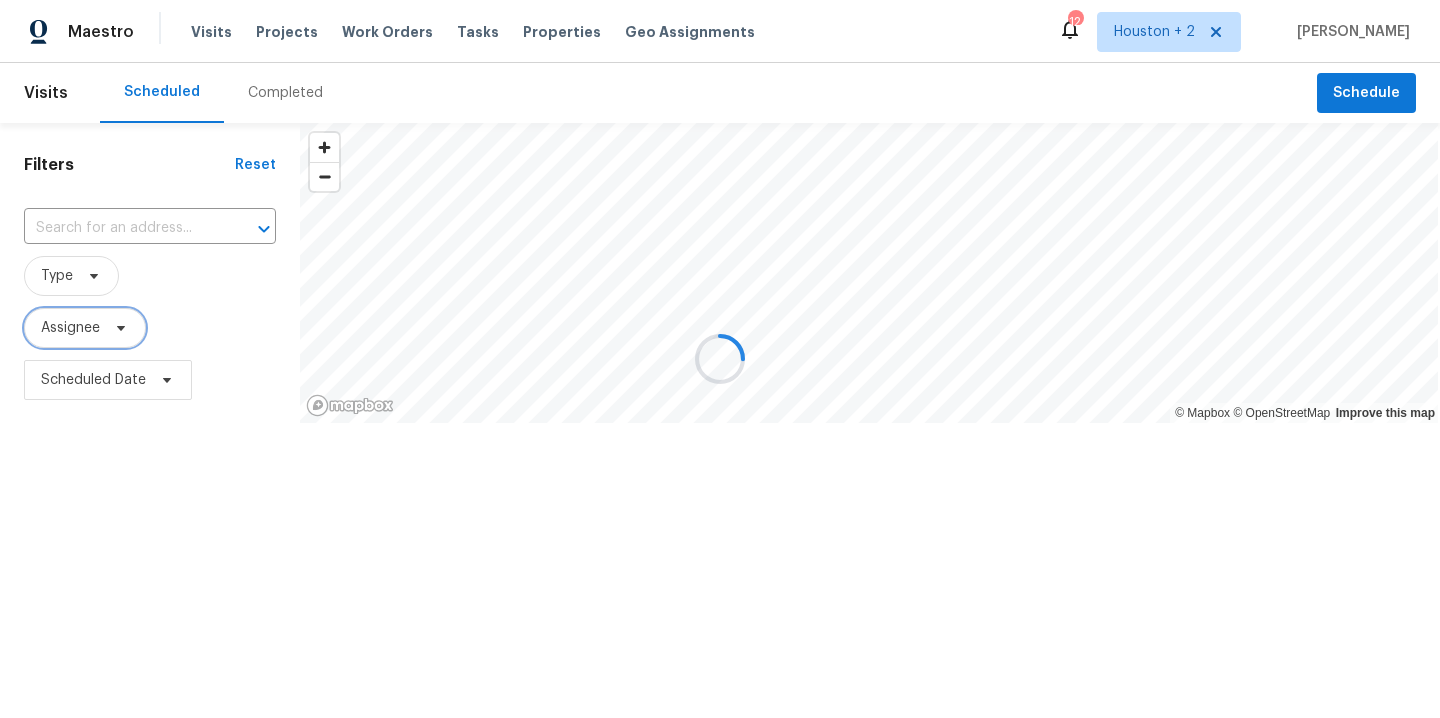 scroll, scrollTop: 0, scrollLeft: 0, axis: both 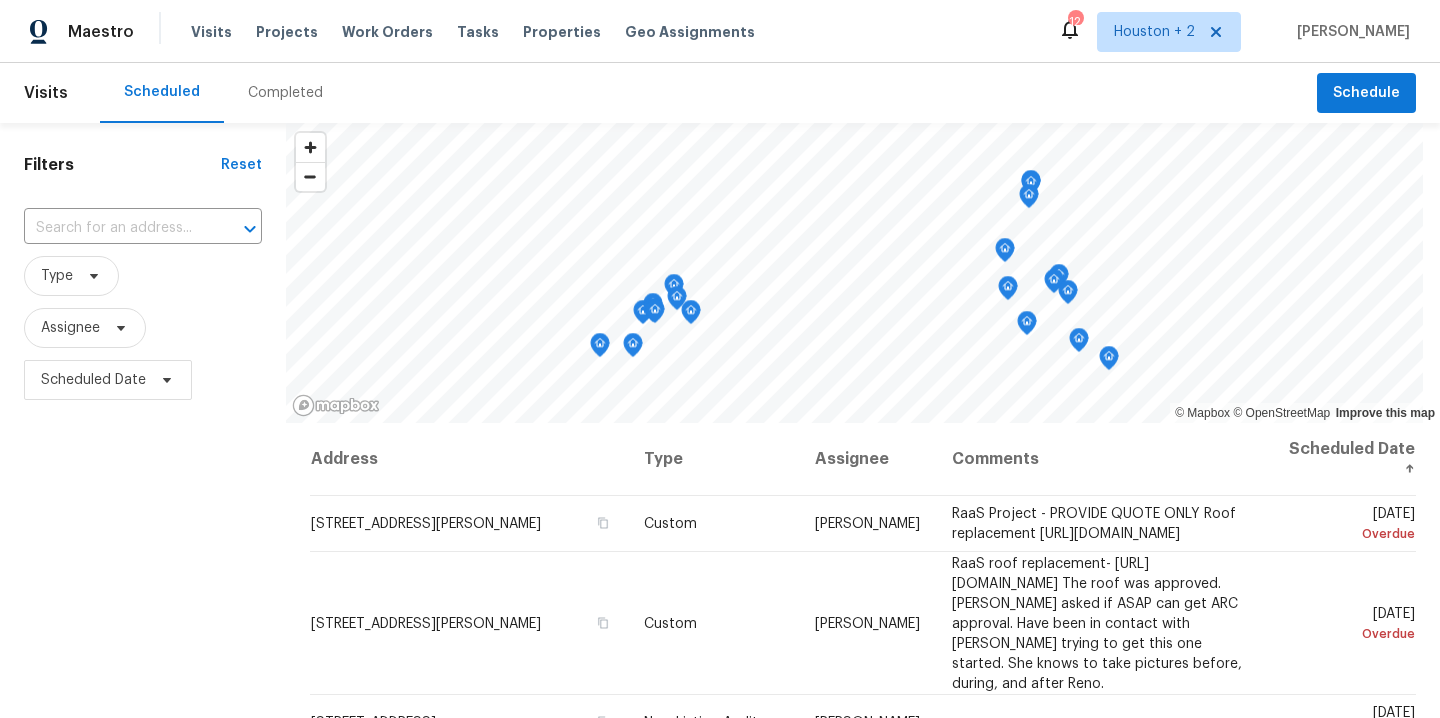 click on "Completed" at bounding box center [285, 93] 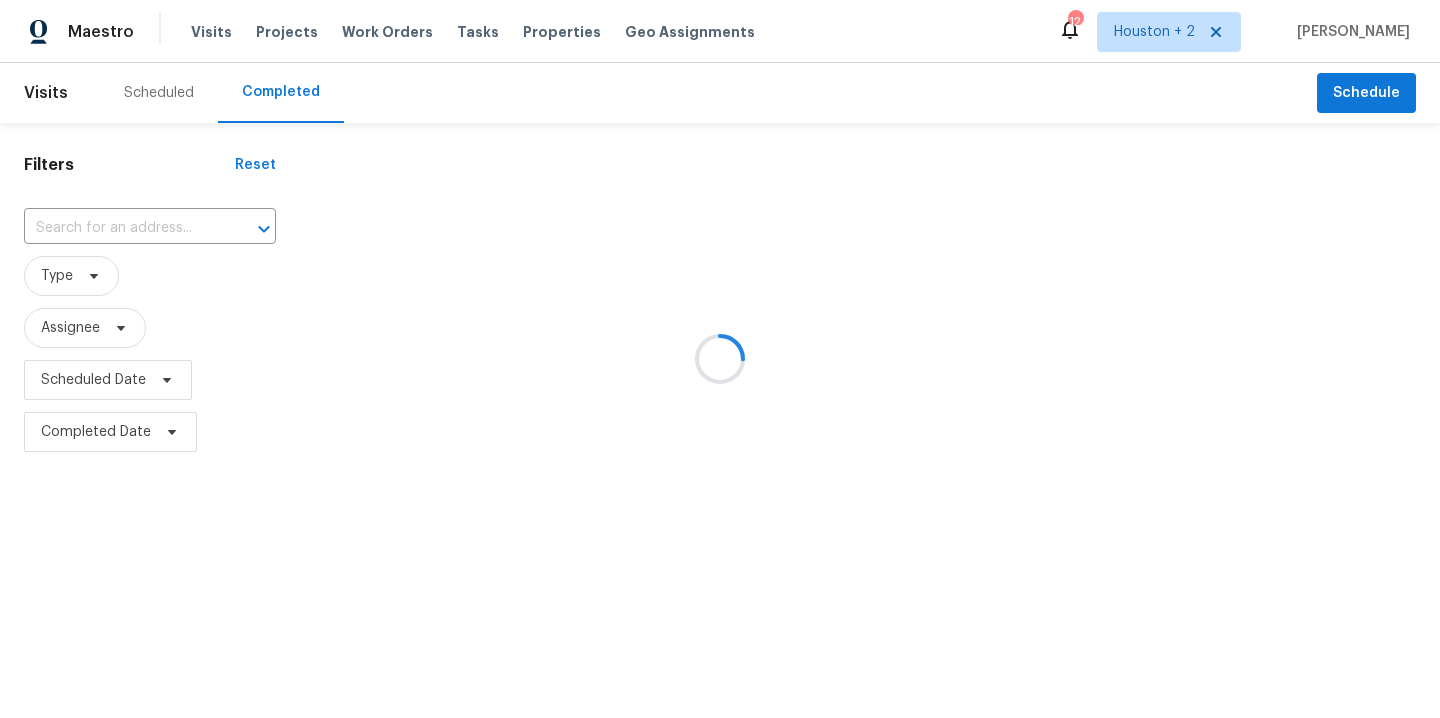 click at bounding box center [720, 359] 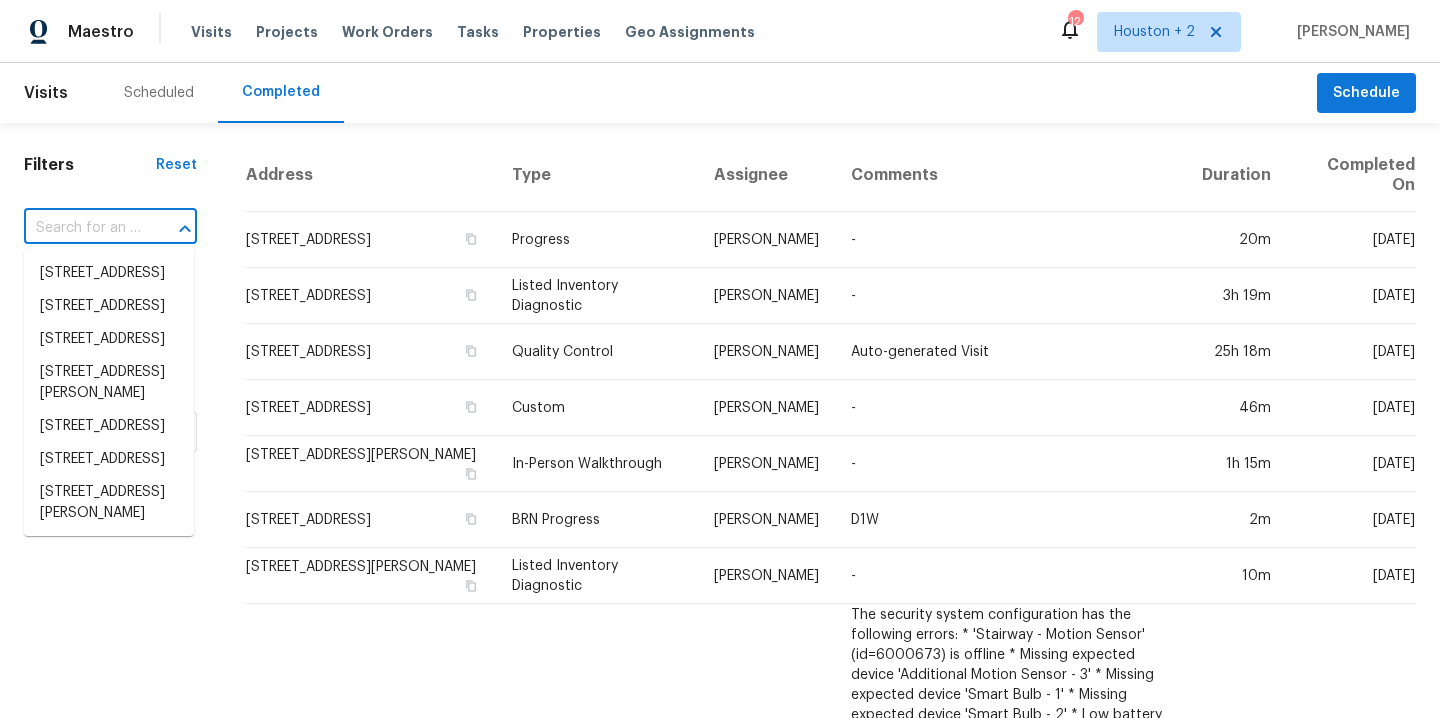 click at bounding box center [82, 228] 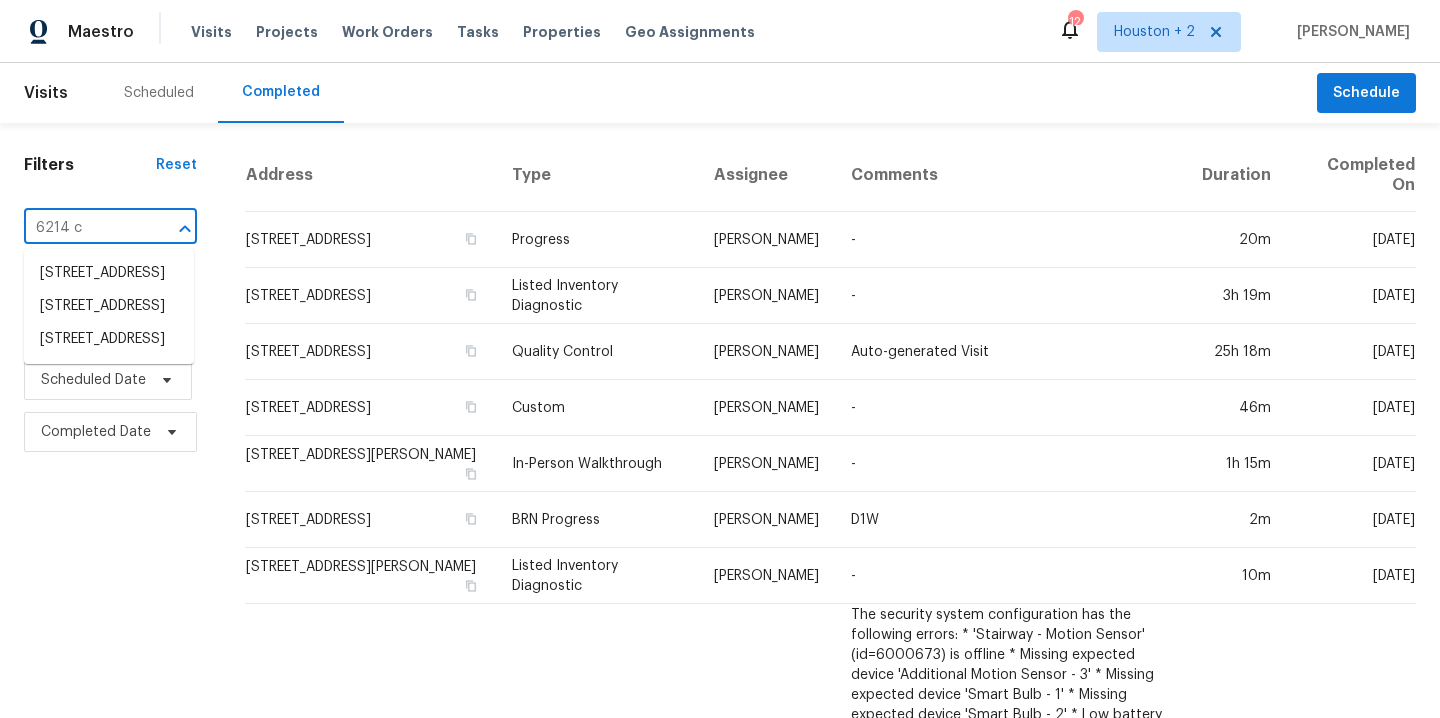type on "6214 cl" 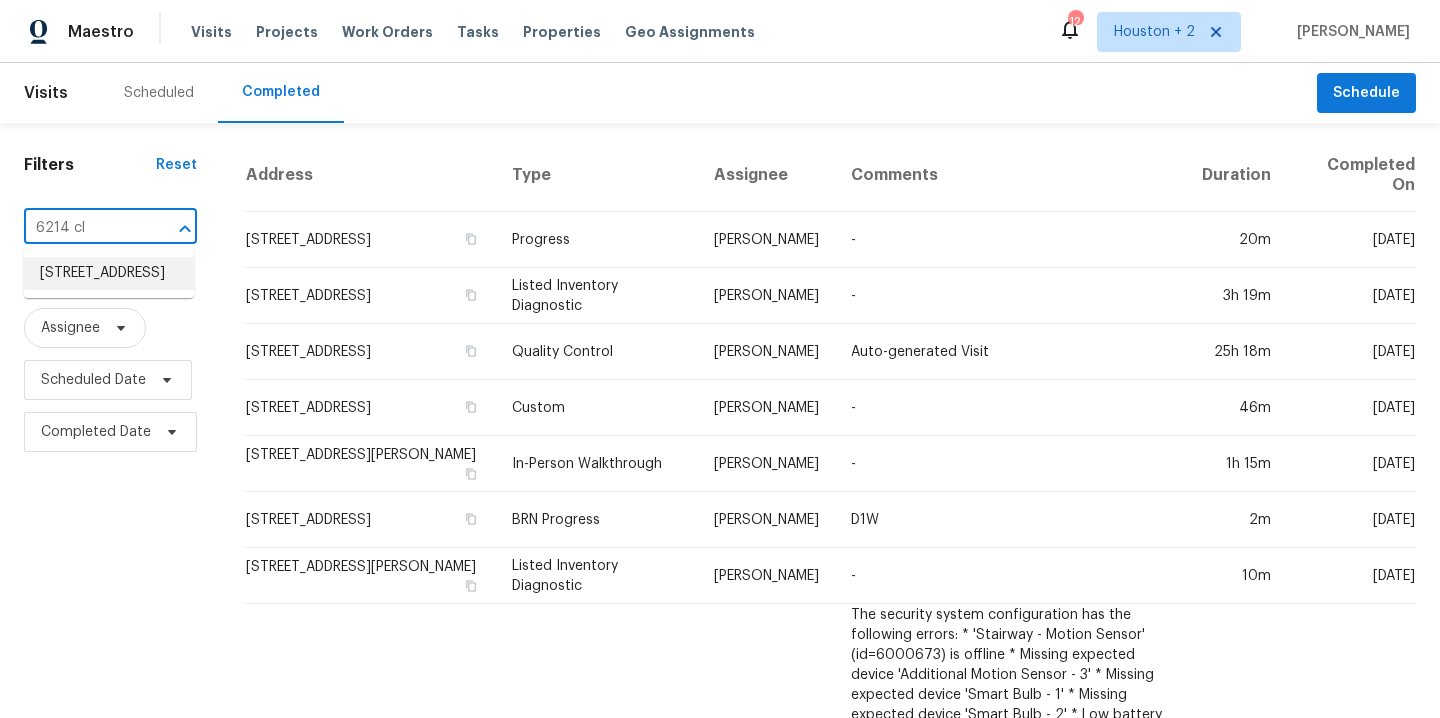 click on "[STREET_ADDRESS]" at bounding box center (109, 273) 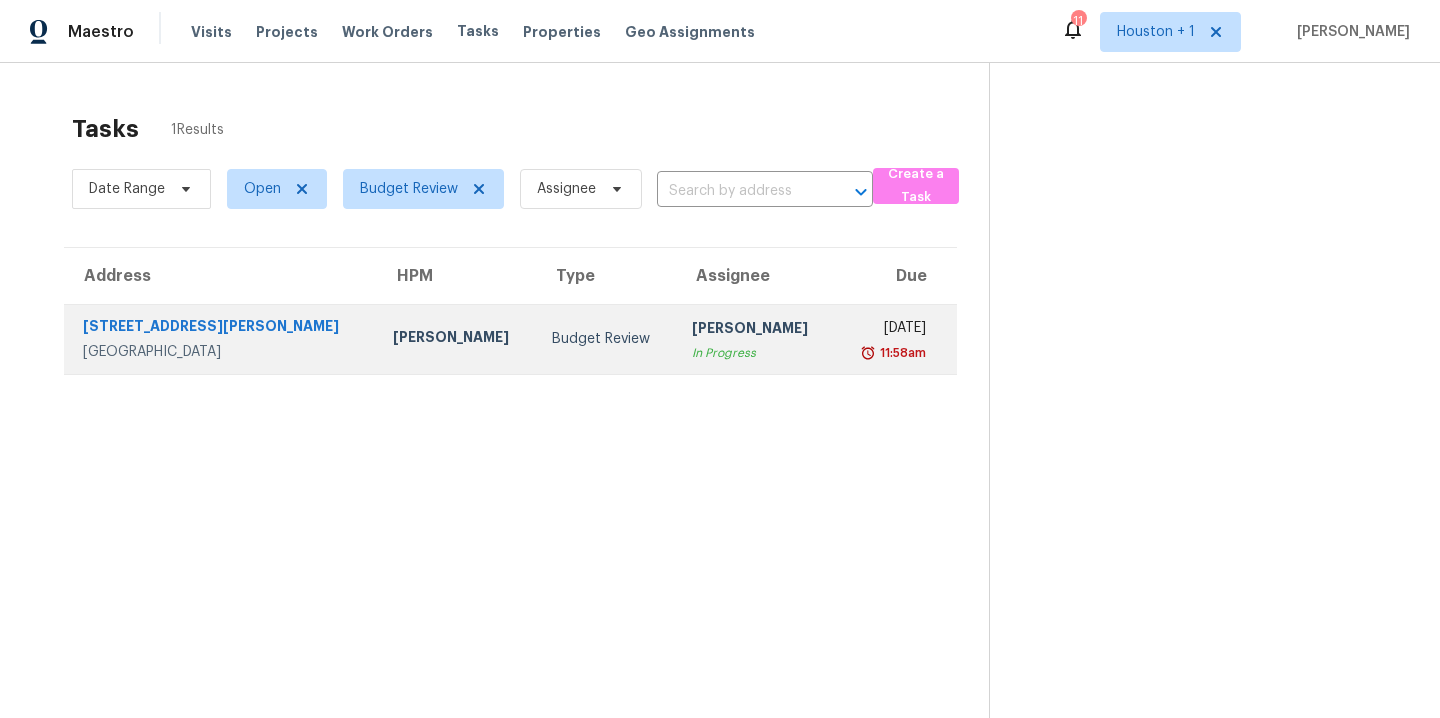 scroll, scrollTop: 0, scrollLeft: 0, axis: both 